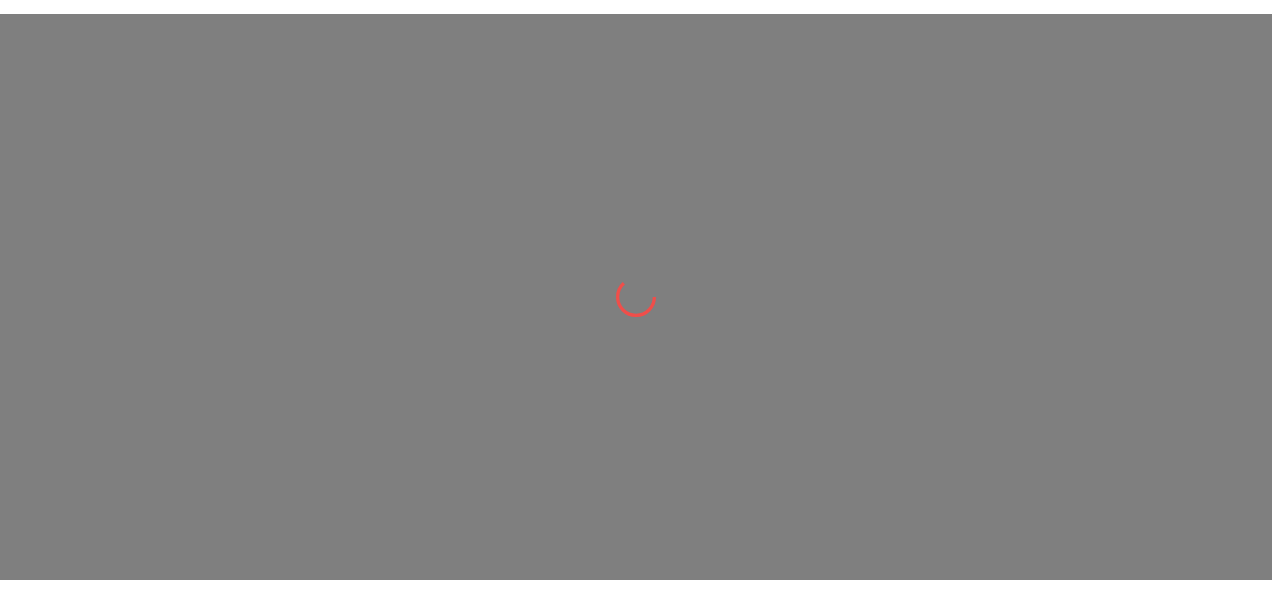 scroll, scrollTop: 0, scrollLeft: 0, axis: both 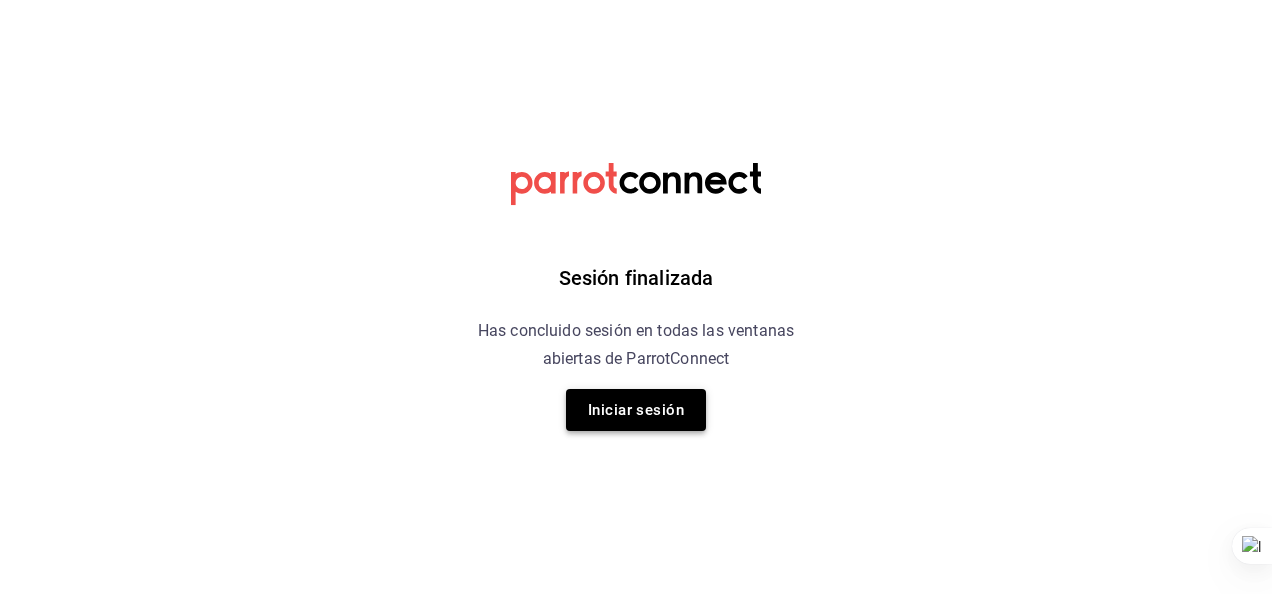 click on "Iniciar sesión" at bounding box center [636, 410] 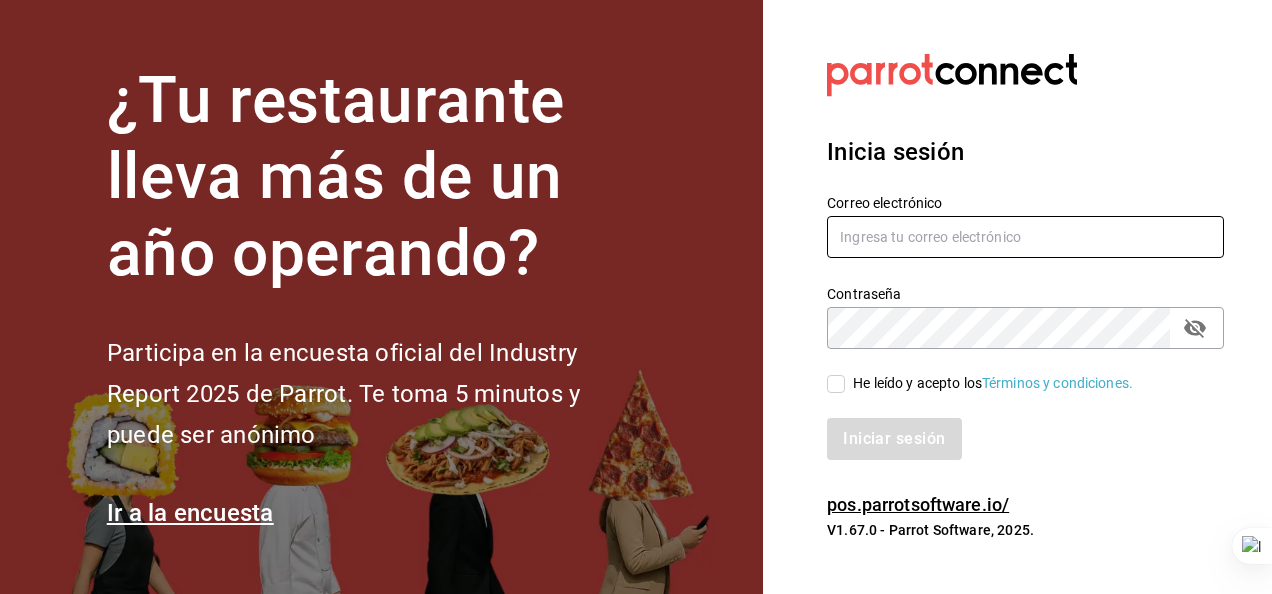 type on "[EMAIL]" 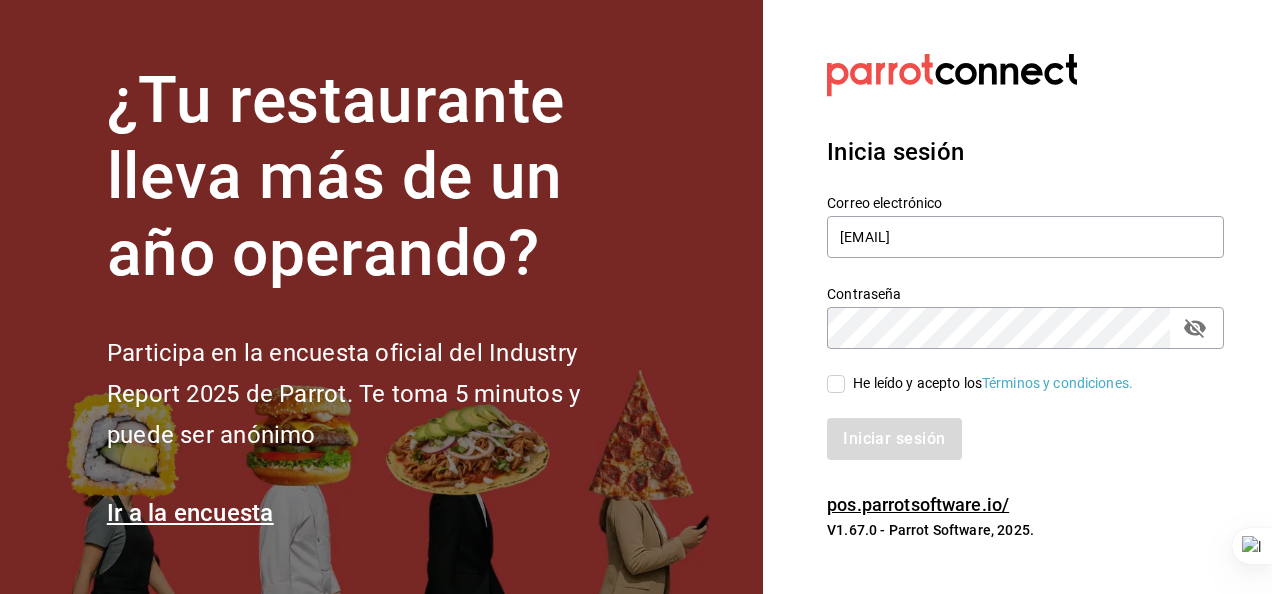 click on "He leído y acepto los  Términos y condiciones." at bounding box center [836, 384] 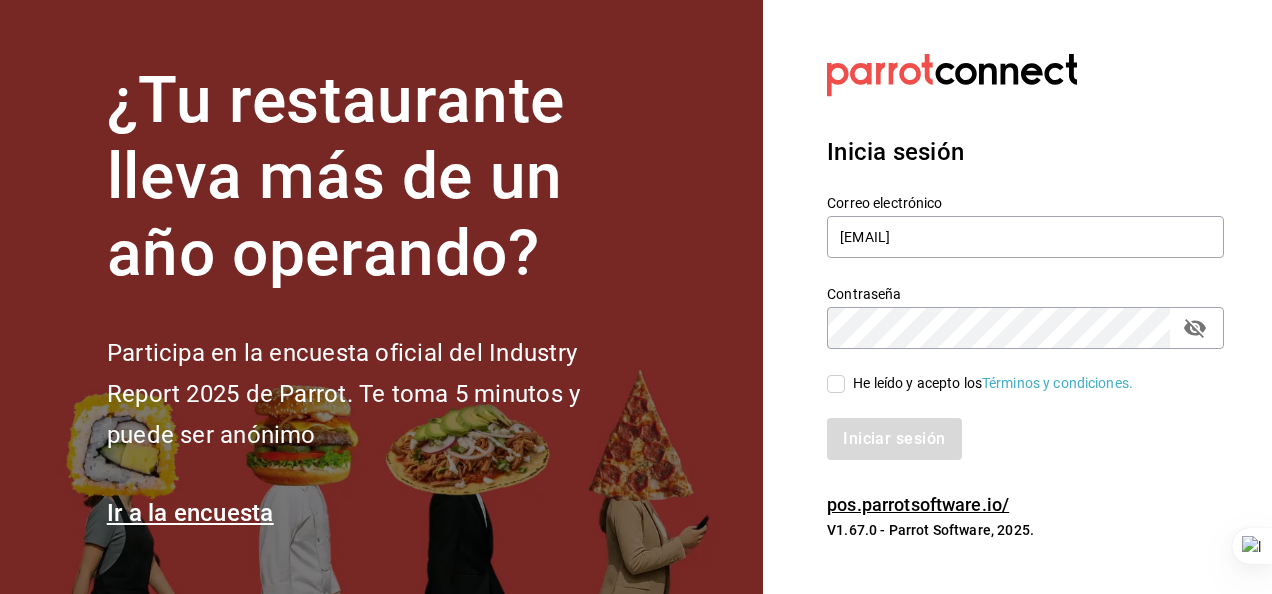 checkbox on "true" 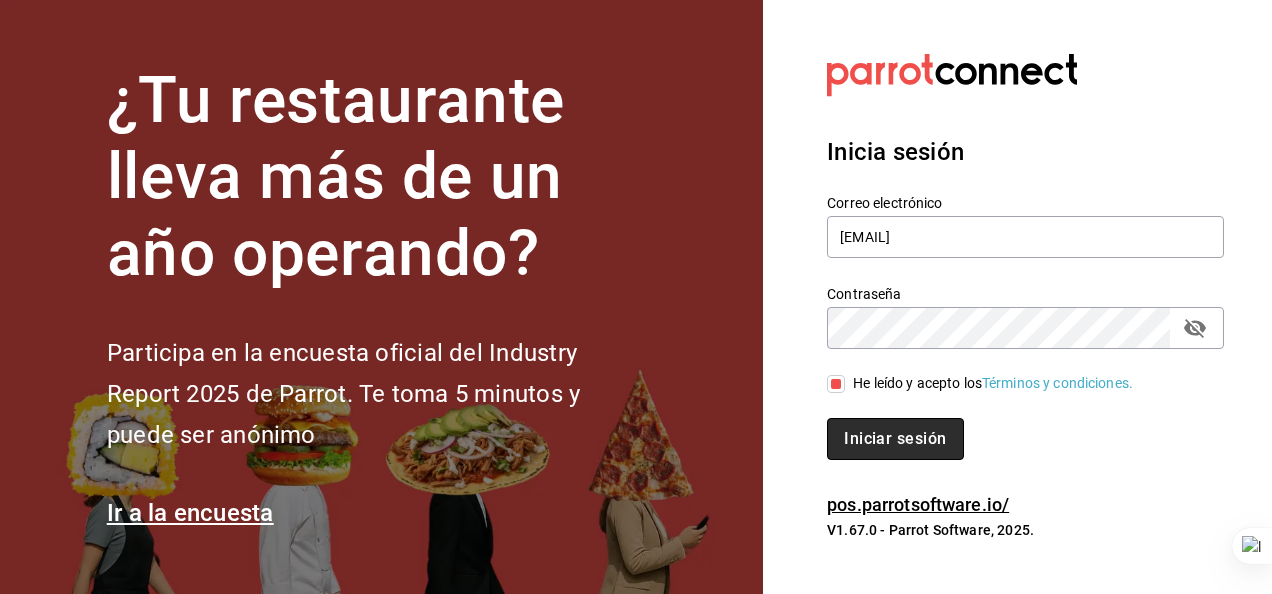 click on "Iniciar sesión" at bounding box center (895, 439) 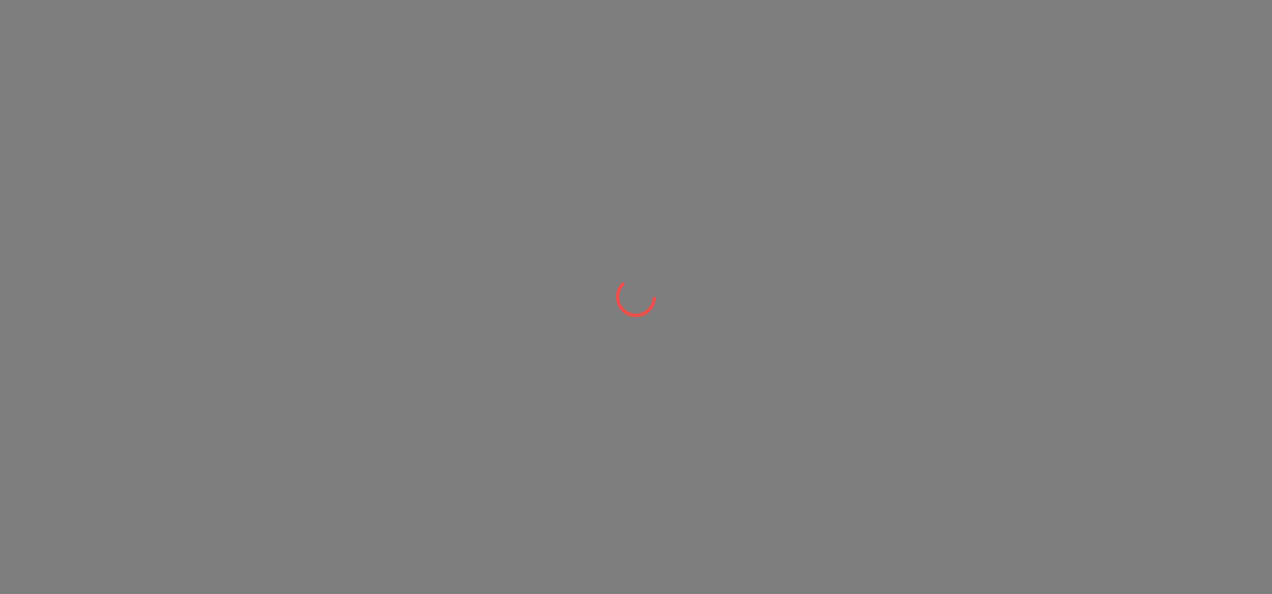 scroll, scrollTop: 0, scrollLeft: 0, axis: both 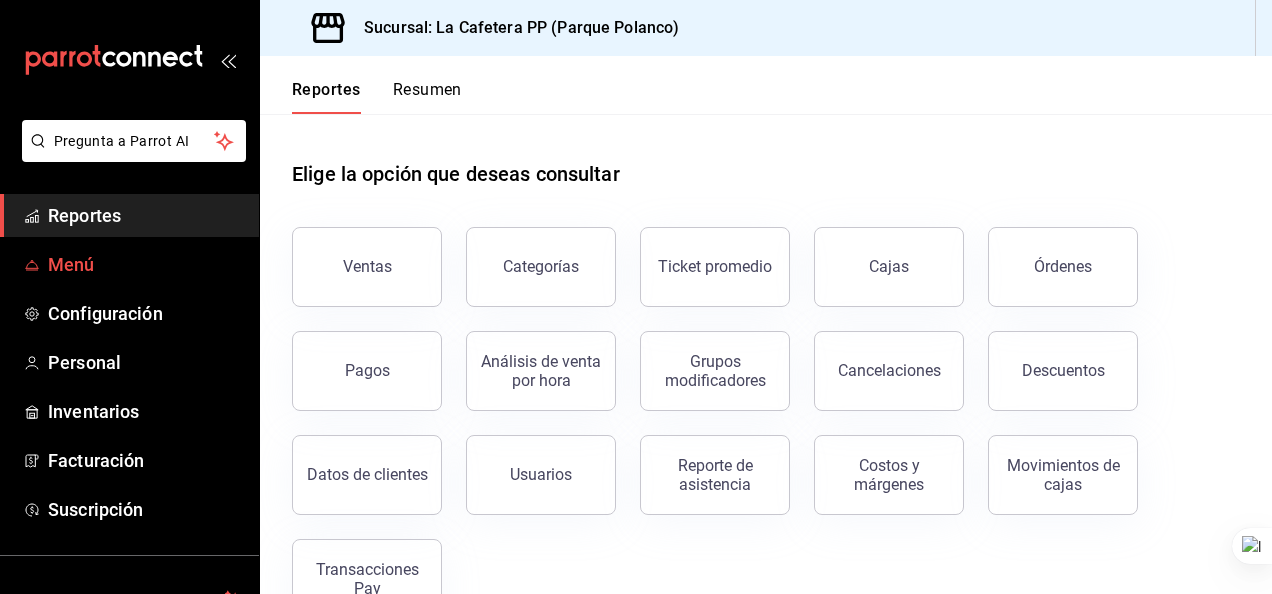 click on "Menú" at bounding box center (145, 264) 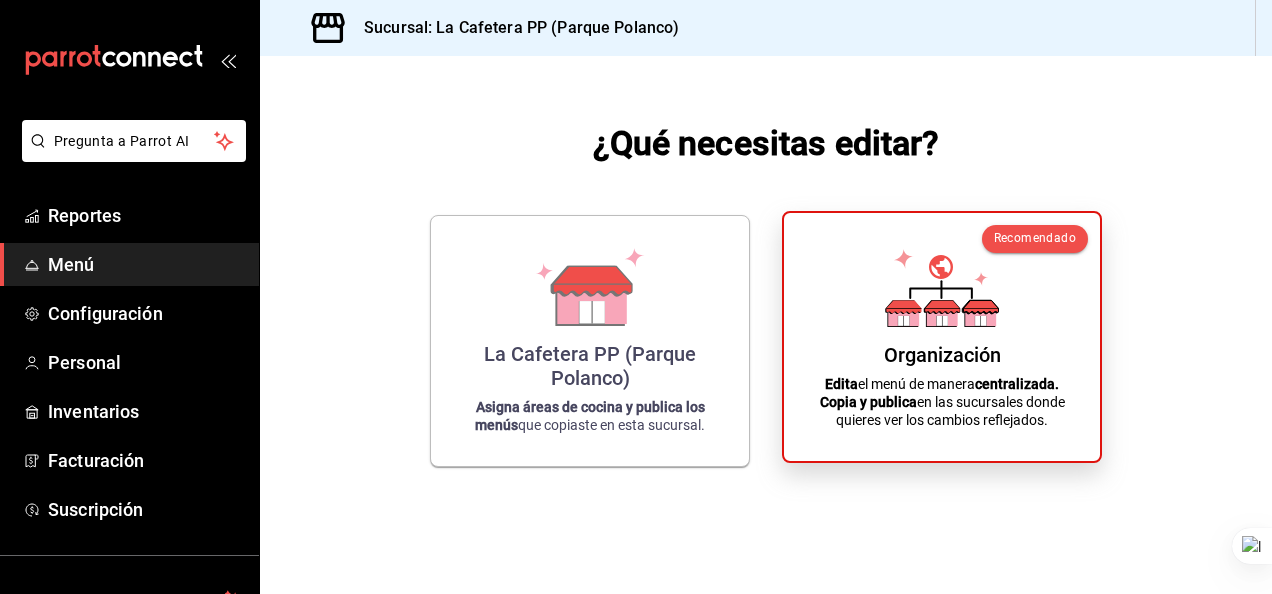 click 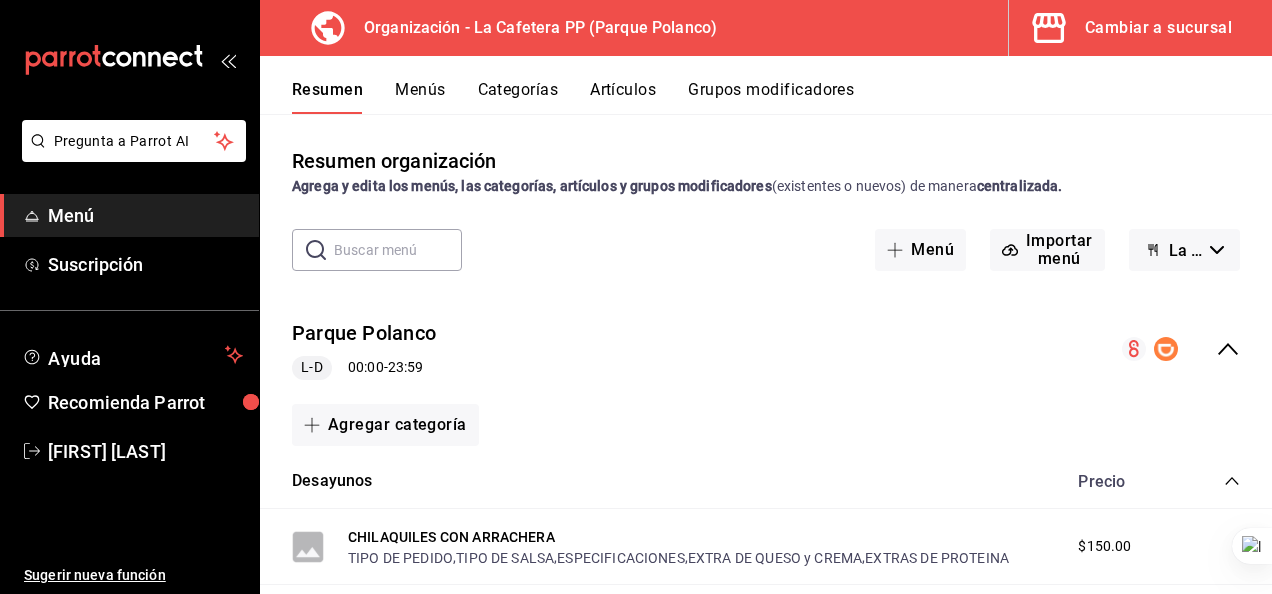 click on "Artículos" at bounding box center (623, 97) 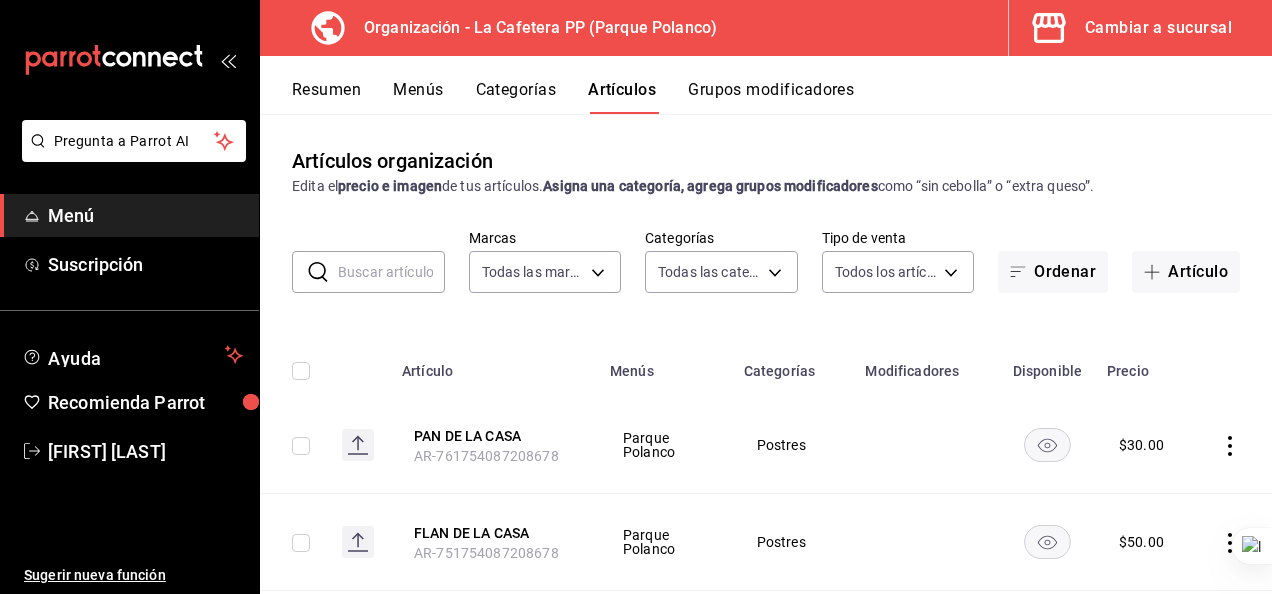 type on "1642e1fb-4b7b-408c-940f-a375db79954d" 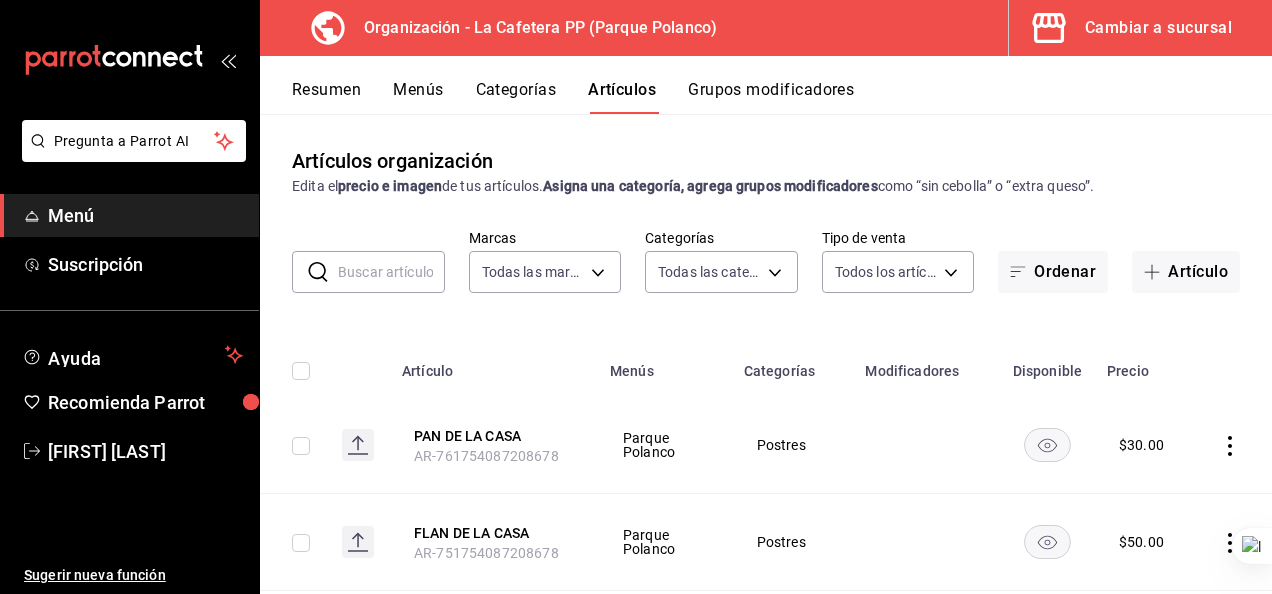 type on "0a830189-3ddc-4c16-876d-e860565d9f1e,79f96684-5cac-440d-8e7e-7899636e76e8,f3cfaf76-01f4-48e7-80ae-aea7233db1b5,a5a49292-ef87-407c-91e6-7e0f095a8b16,c3b549f2-1854-4b0d-ae4d-95362177b6f1,a8152db8-b4c5-4fca-874b-ff049341f24b" 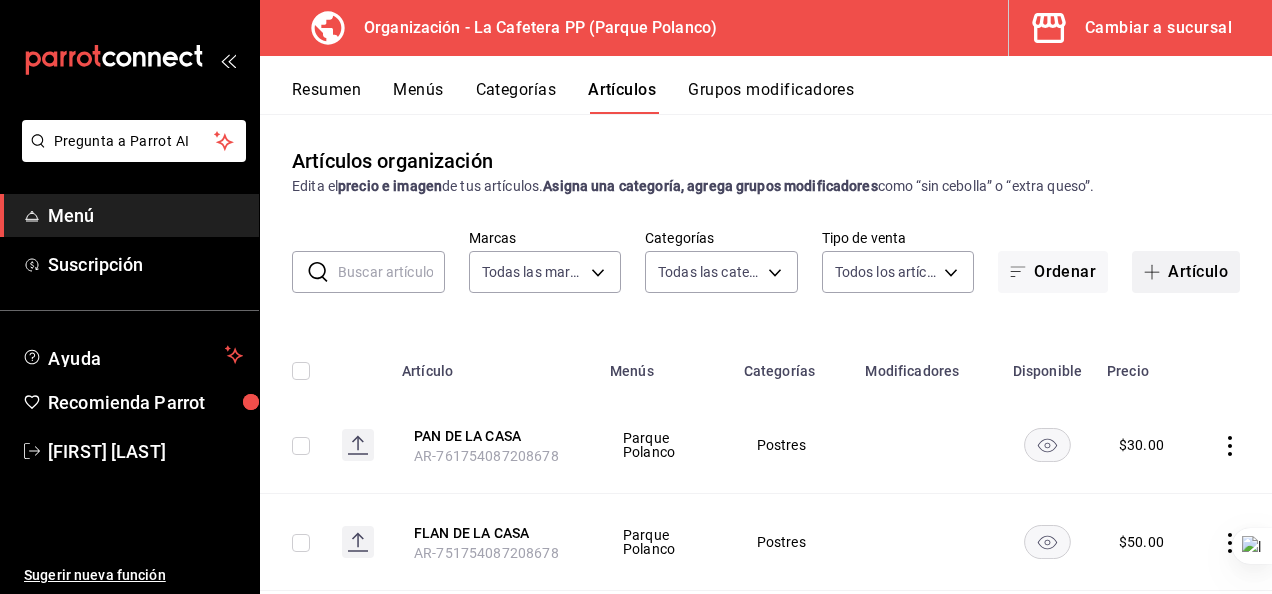 click on "Artículo" at bounding box center [1186, 272] 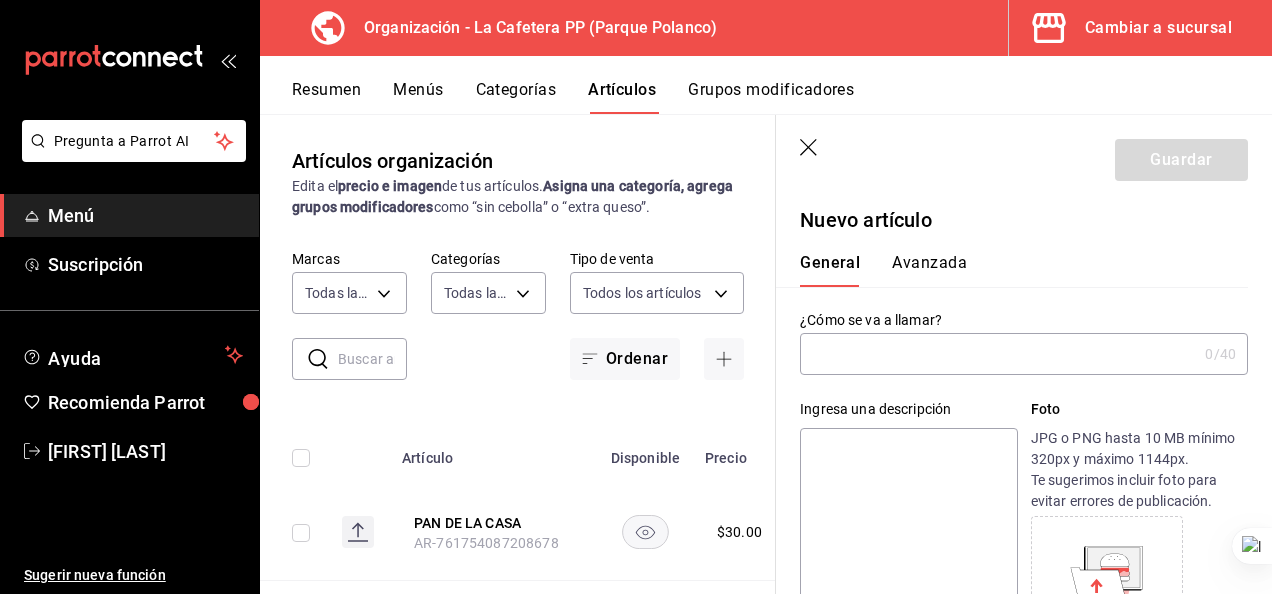 click 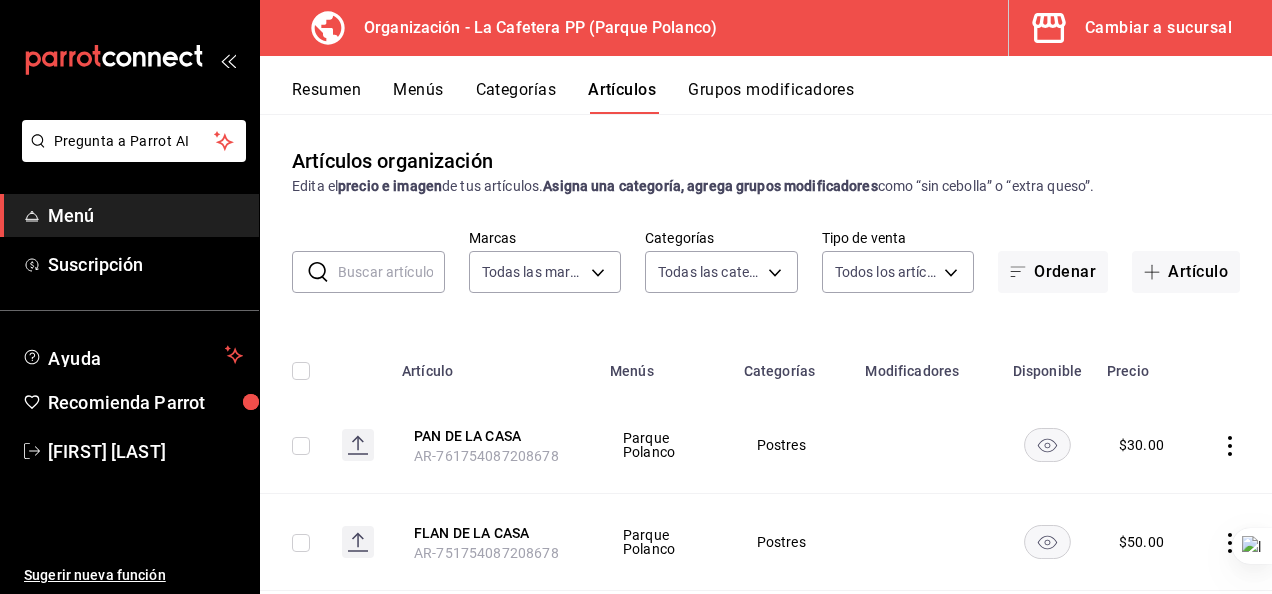 click at bounding box center [391, 272] 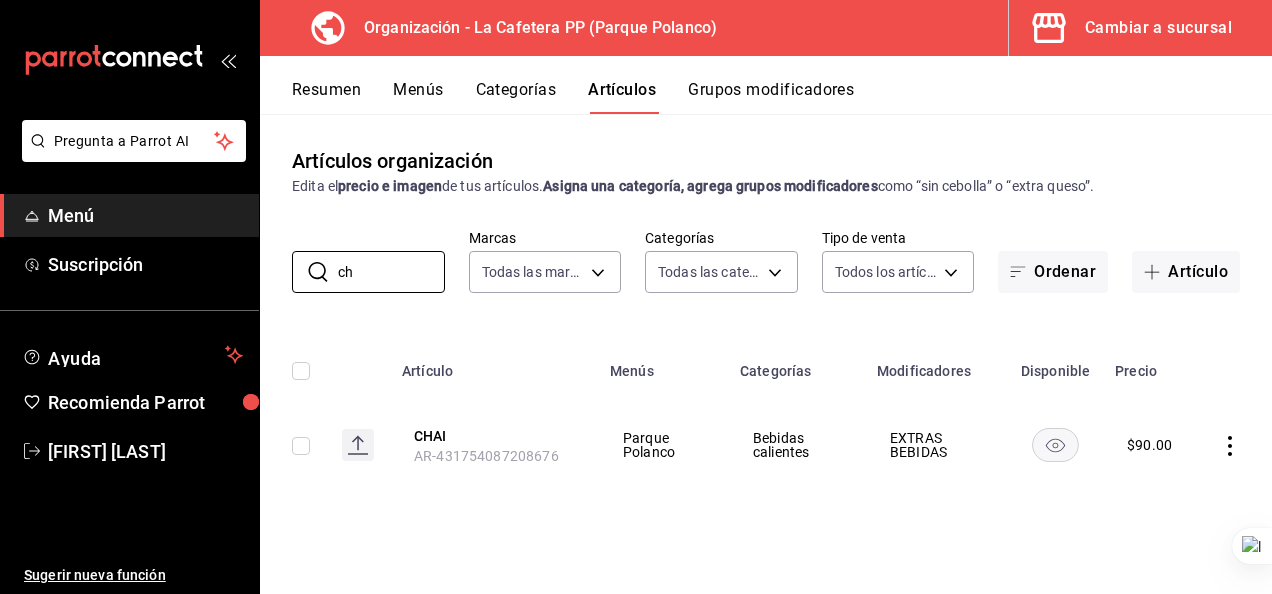 type on "c" 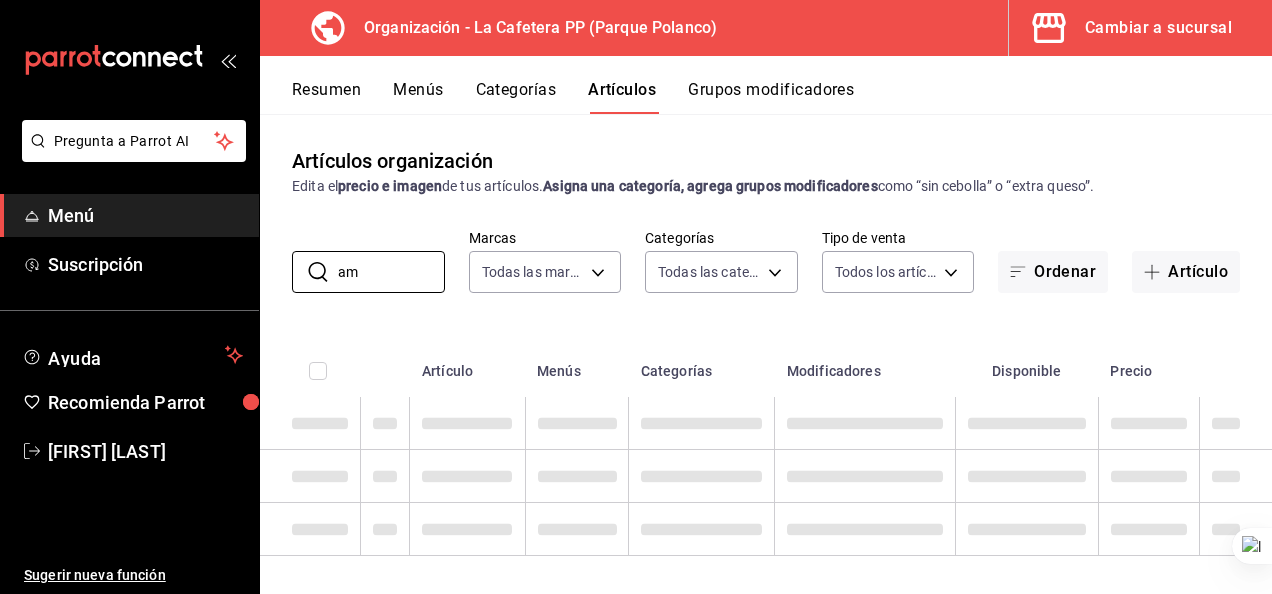 type on "a" 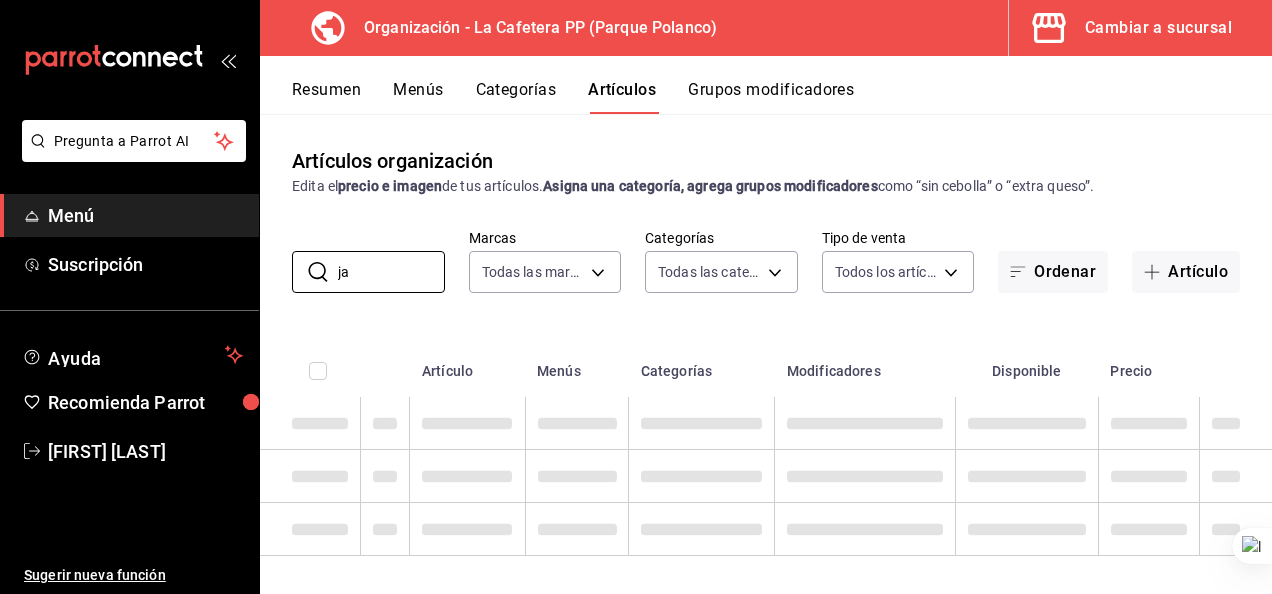 type on "j" 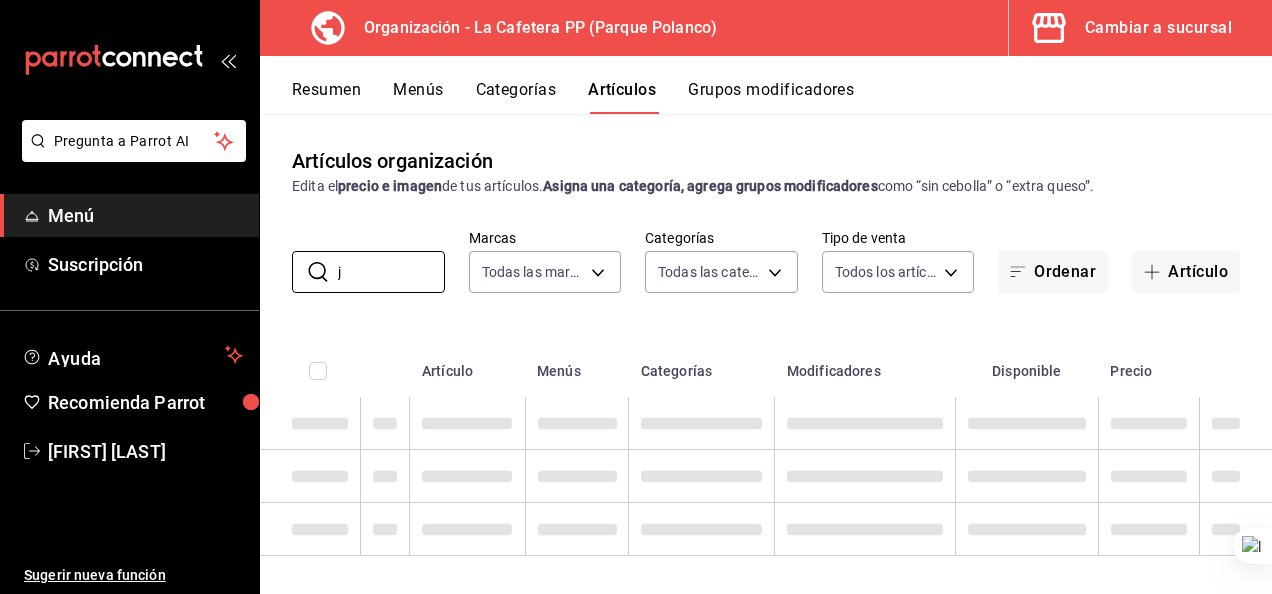 type 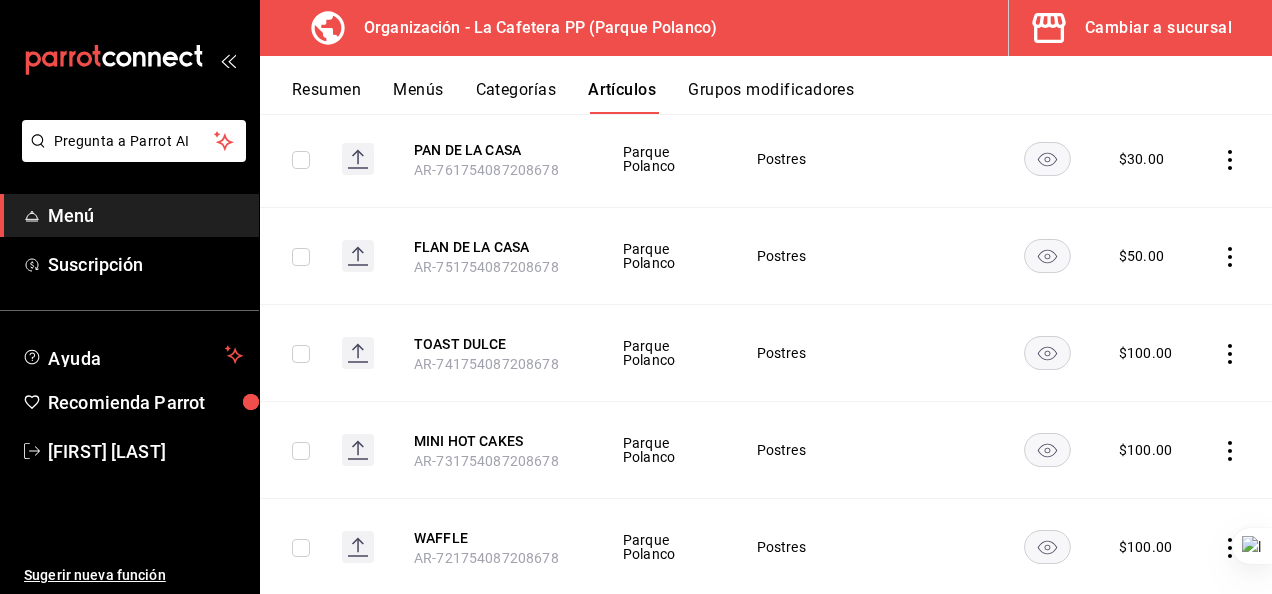 scroll, scrollTop: 317, scrollLeft: 0, axis: vertical 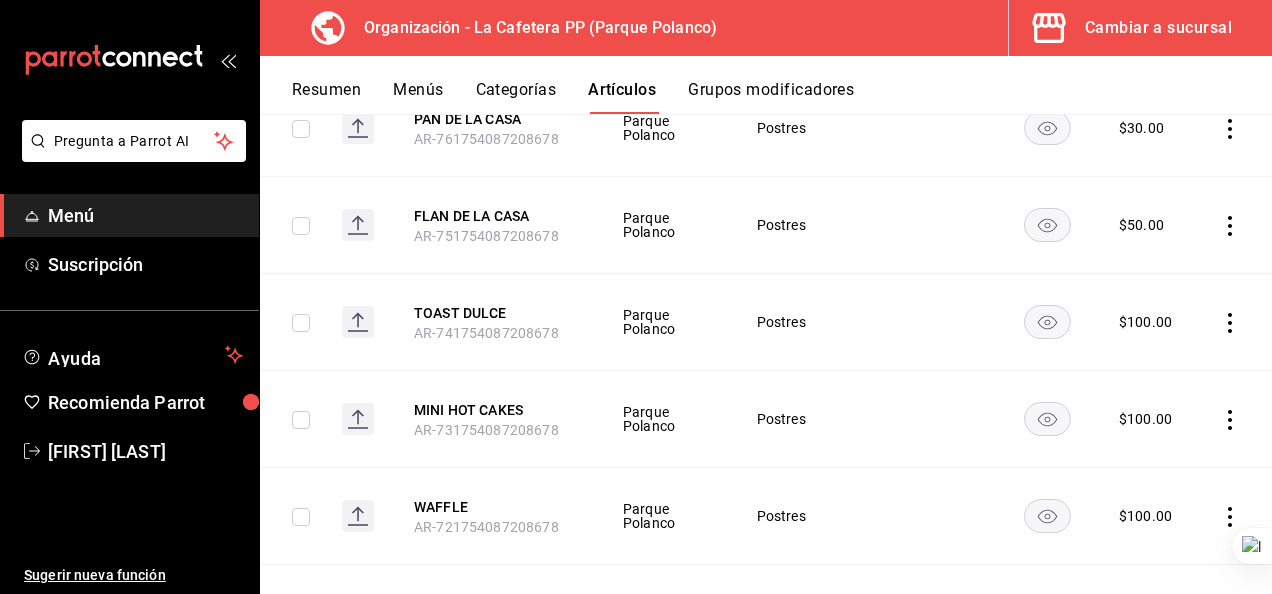 click on "Categorías" at bounding box center (516, 97) 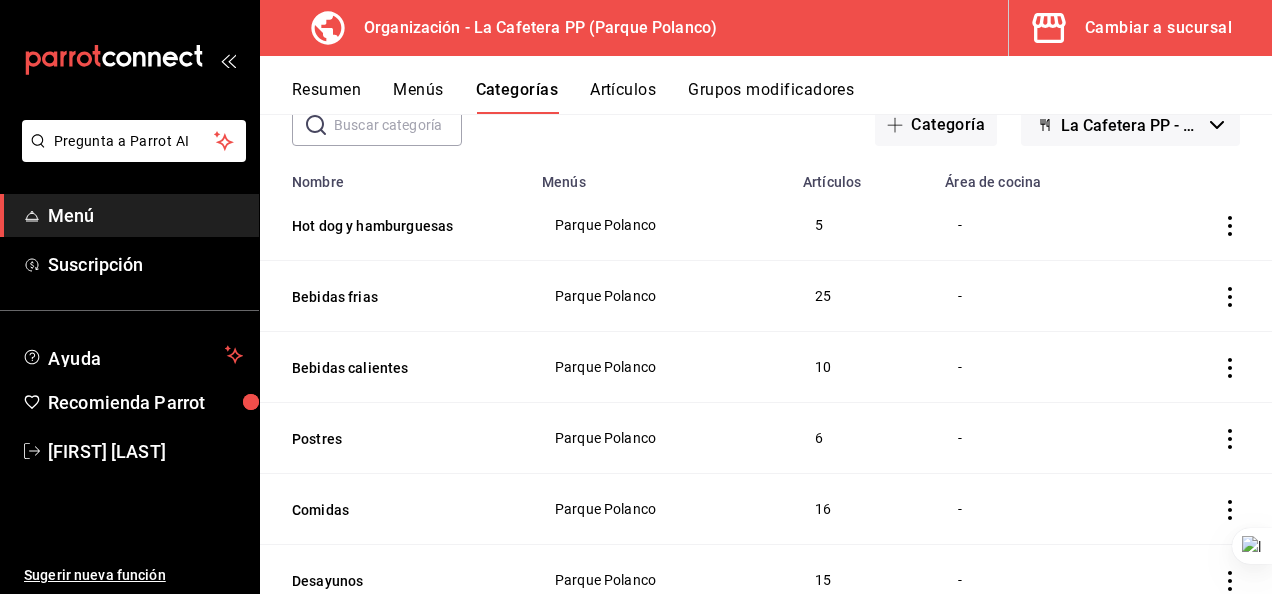 scroll, scrollTop: 129, scrollLeft: 0, axis: vertical 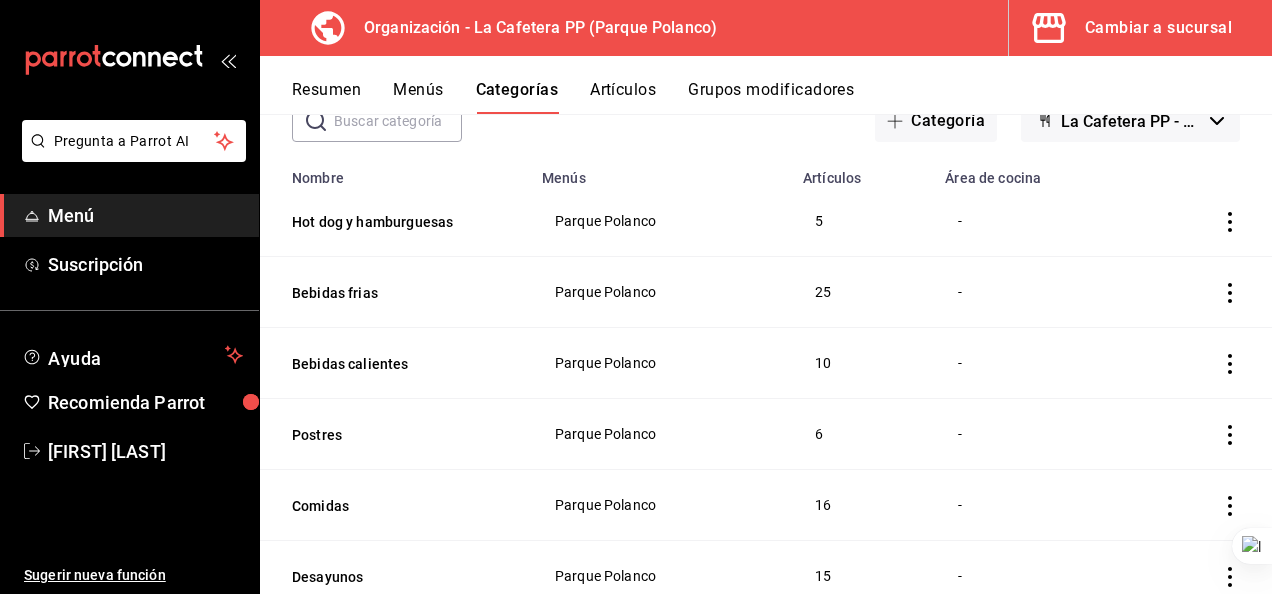 click on "Parque Polanco" at bounding box center [660, 363] 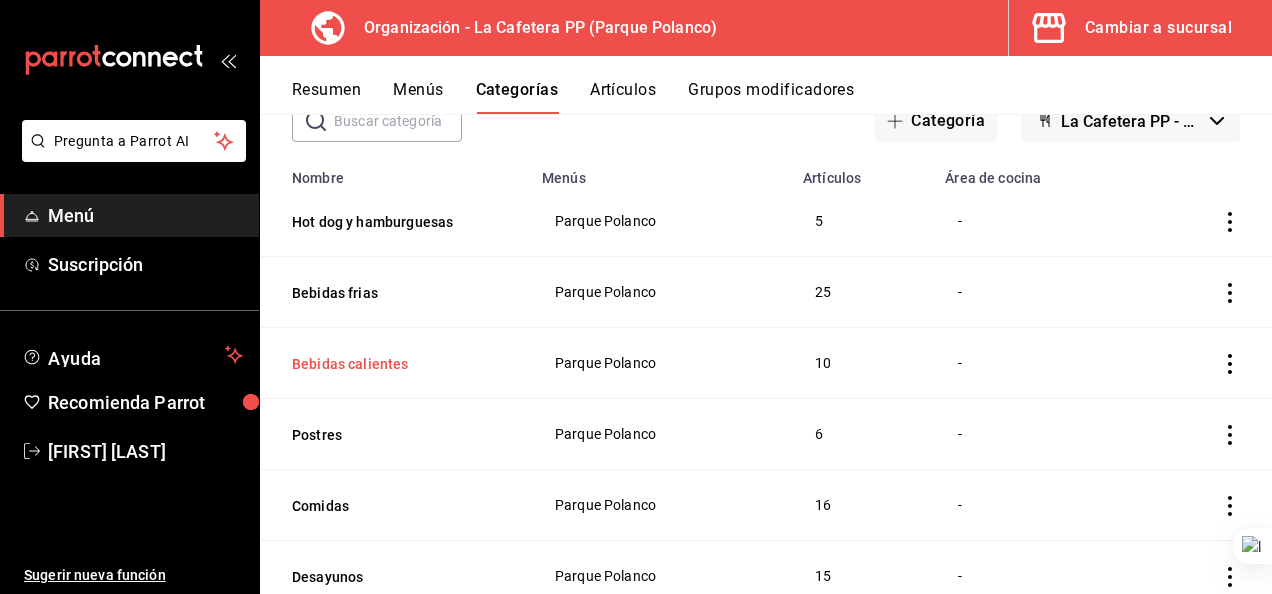click on "Bebidas calientes" at bounding box center [392, 364] 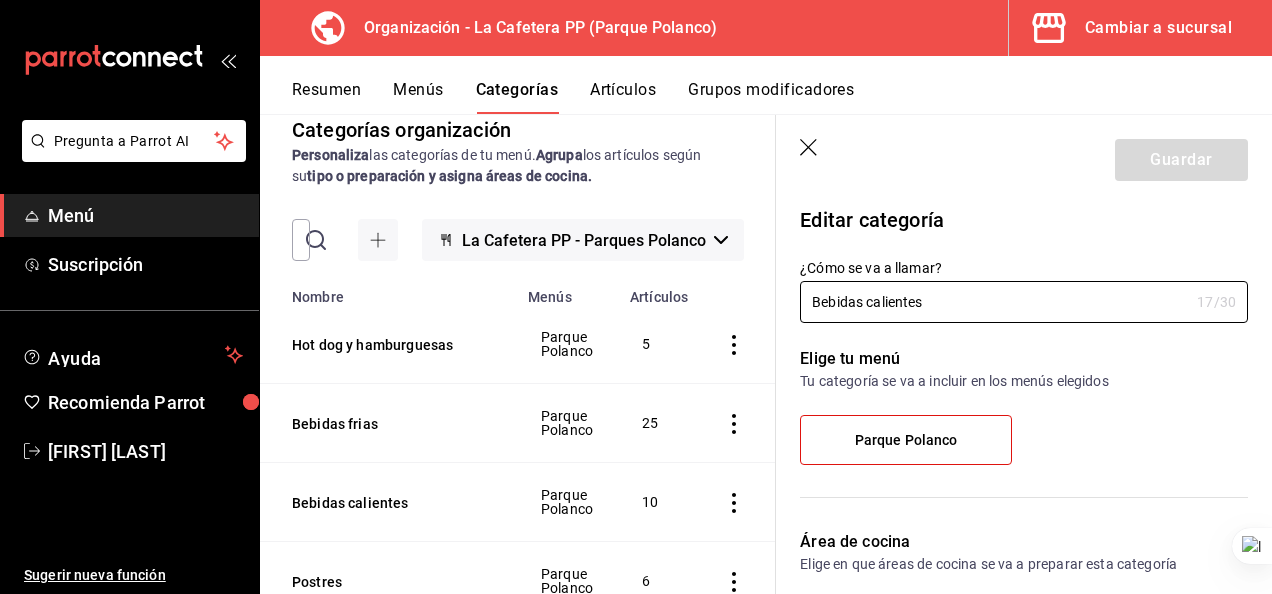 scroll, scrollTop: 17, scrollLeft: 0, axis: vertical 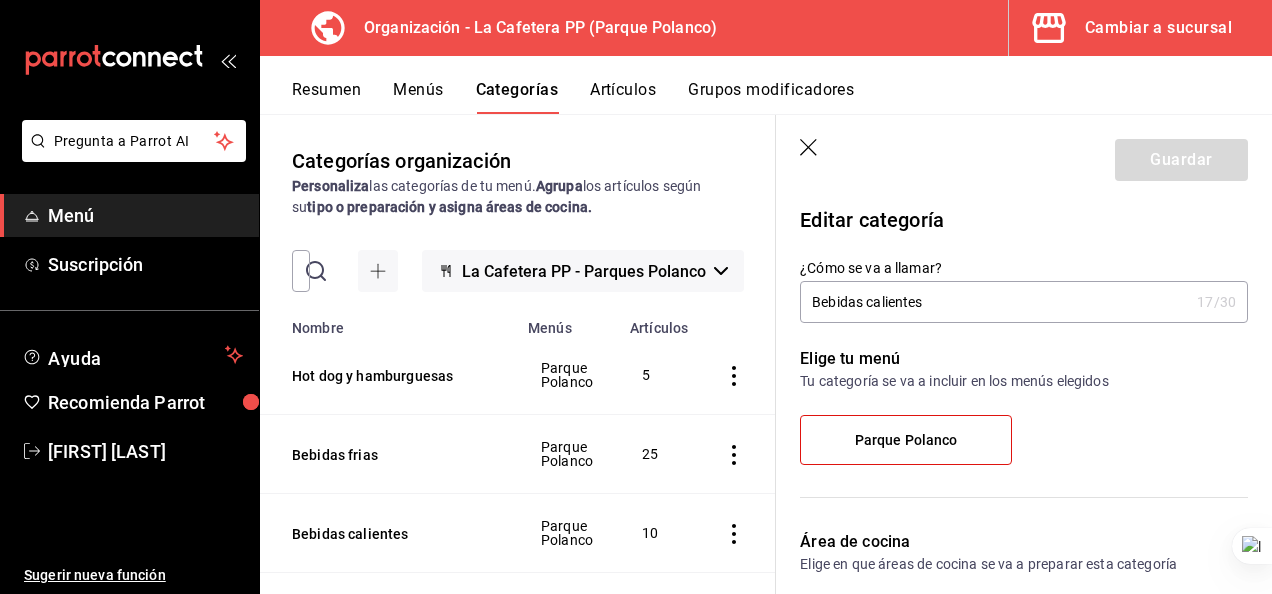 click on "Menú" at bounding box center (145, 215) 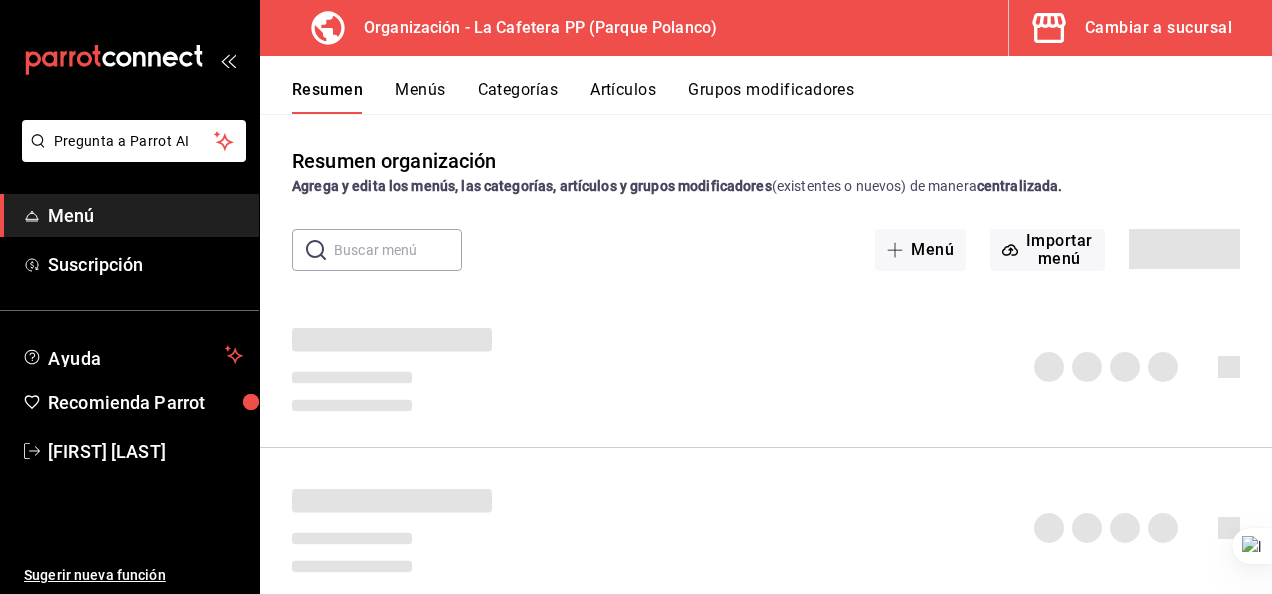 click on "Menús" at bounding box center [420, 97] 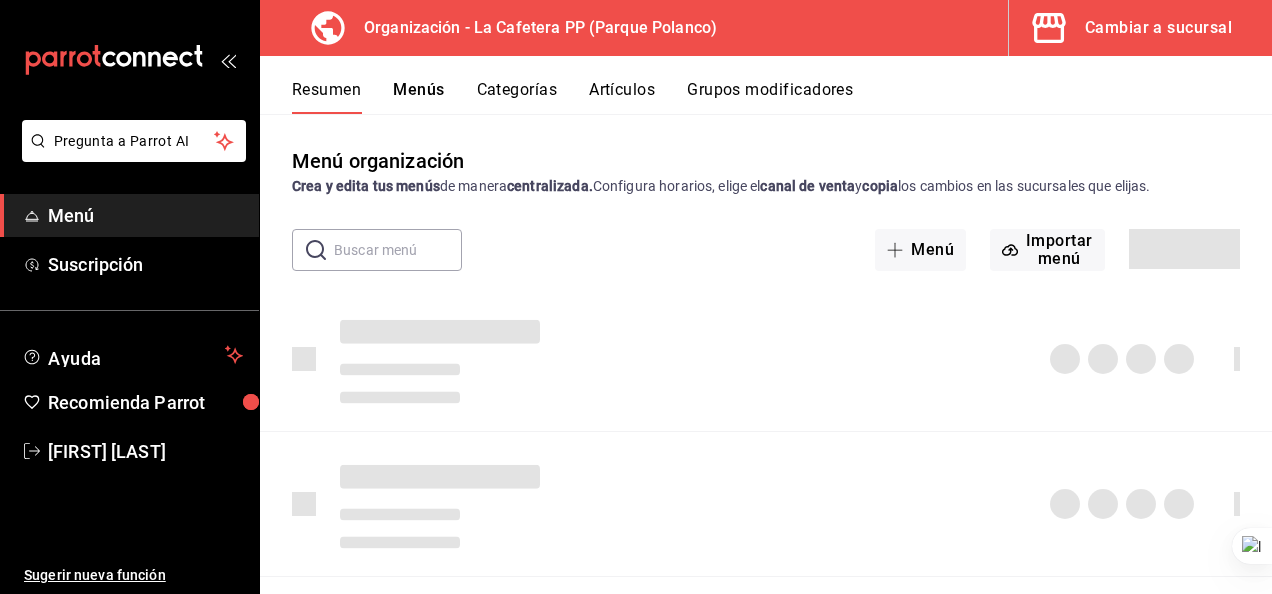 click on "Artículos" at bounding box center (622, 97) 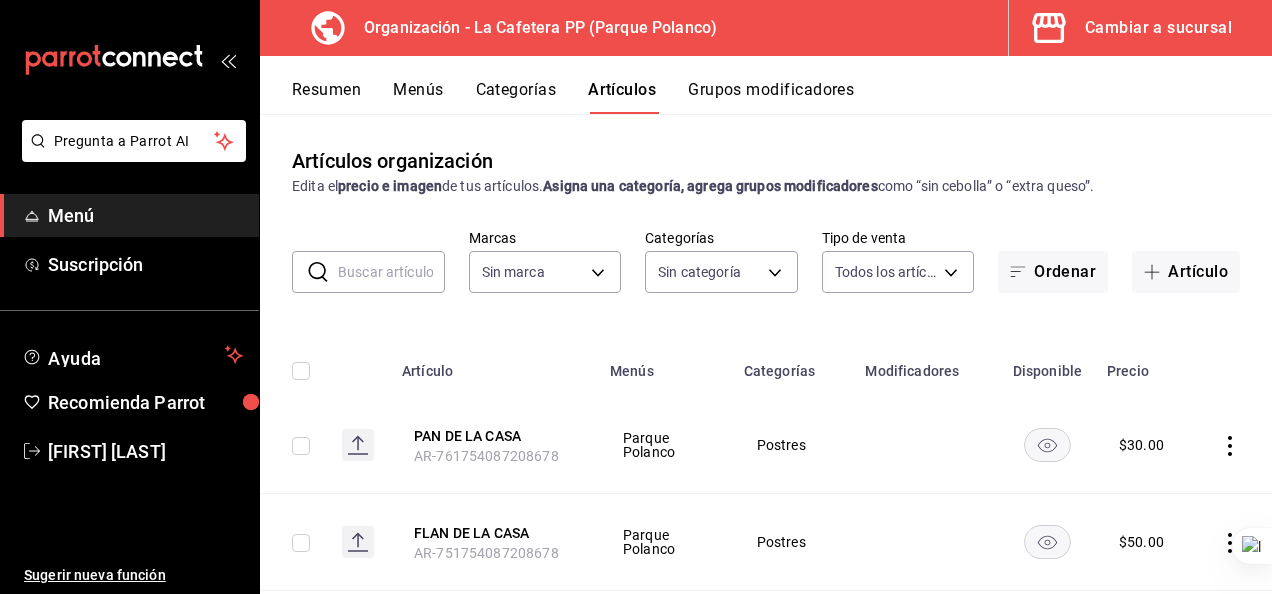 click at bounding box center (391, 272) 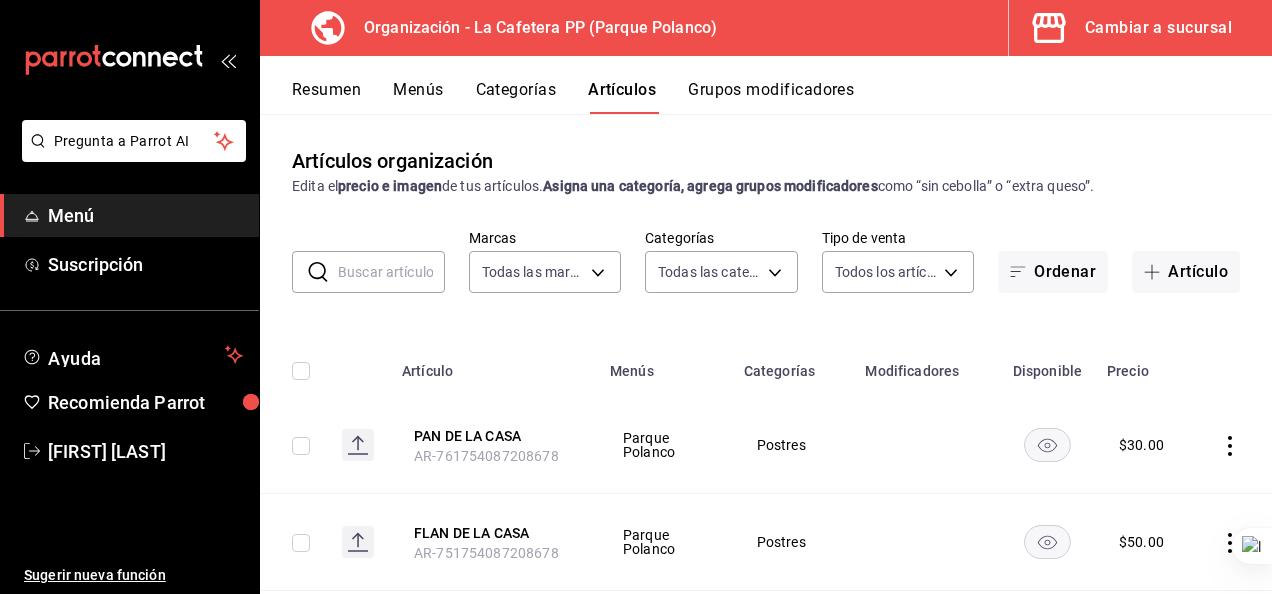 type on "1642e1fb-4b7b-408c-940f-a375db79954d" 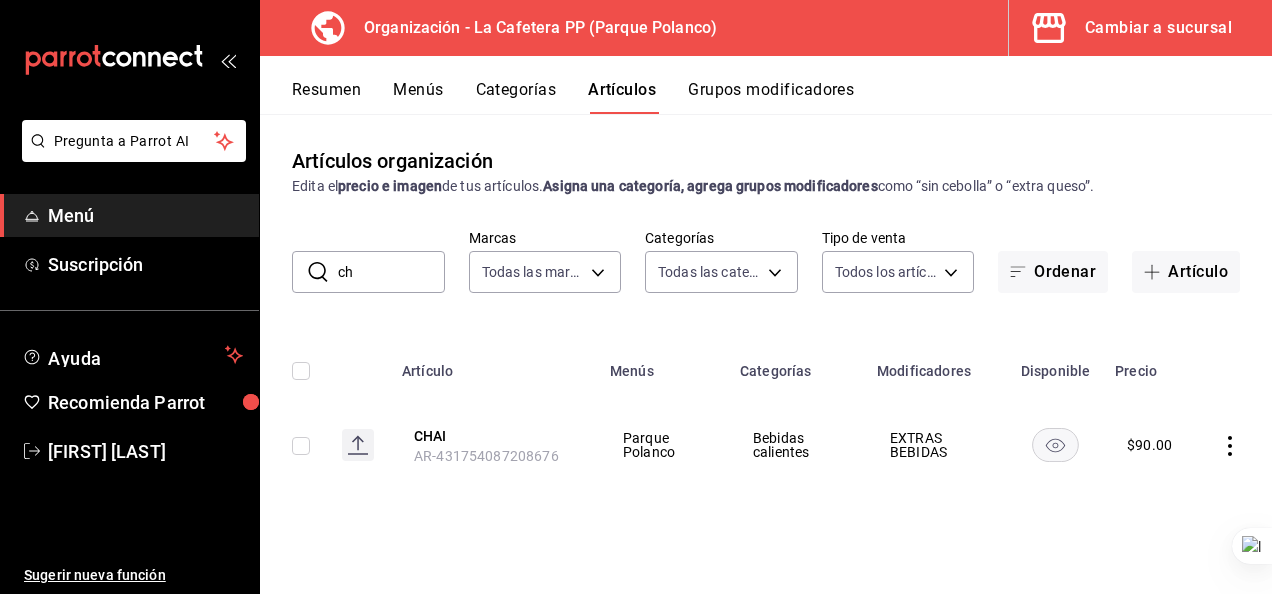 type on "c" 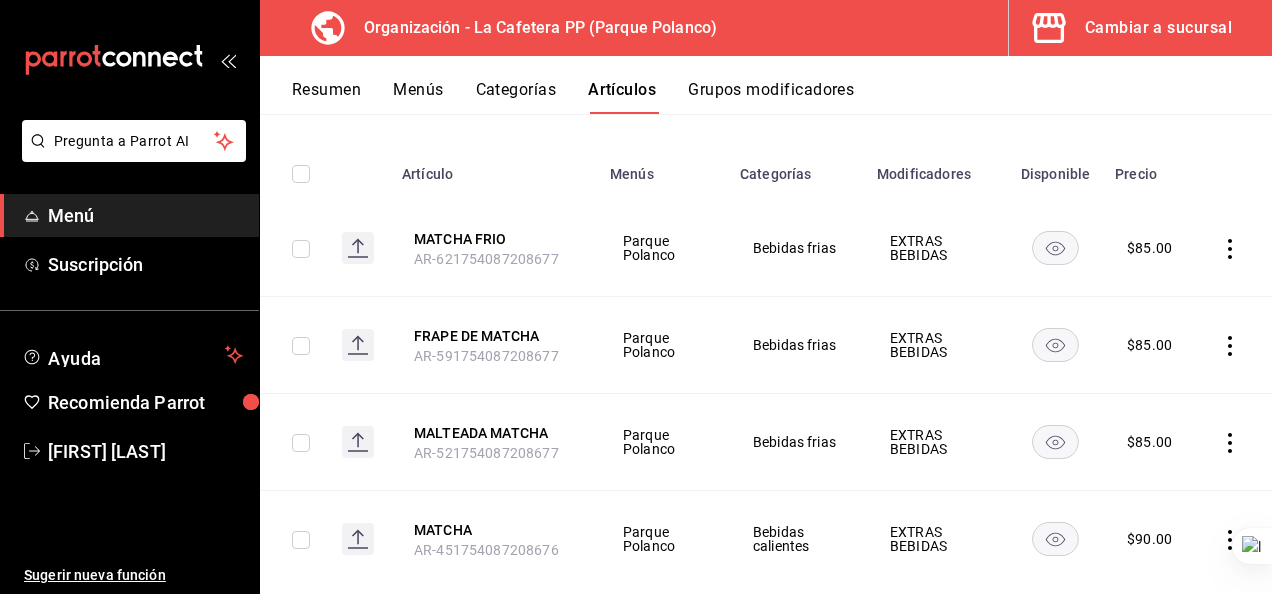 scroll, scrollTop: 238, scrollLeft: 0, axis: vertical 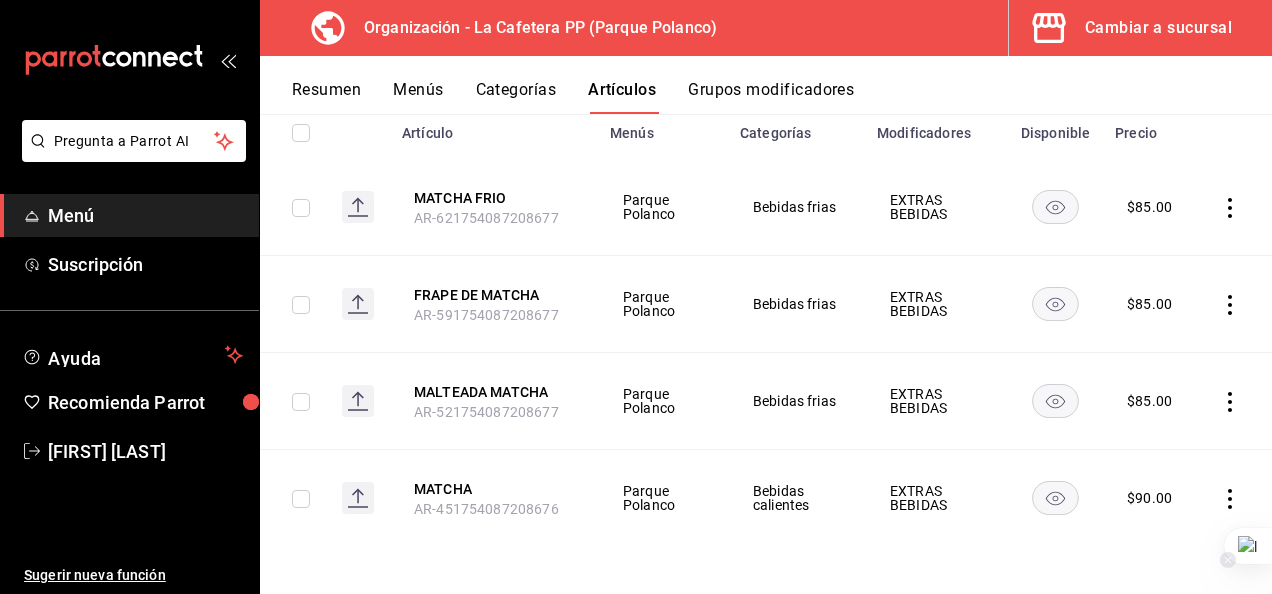 type on "matcha" 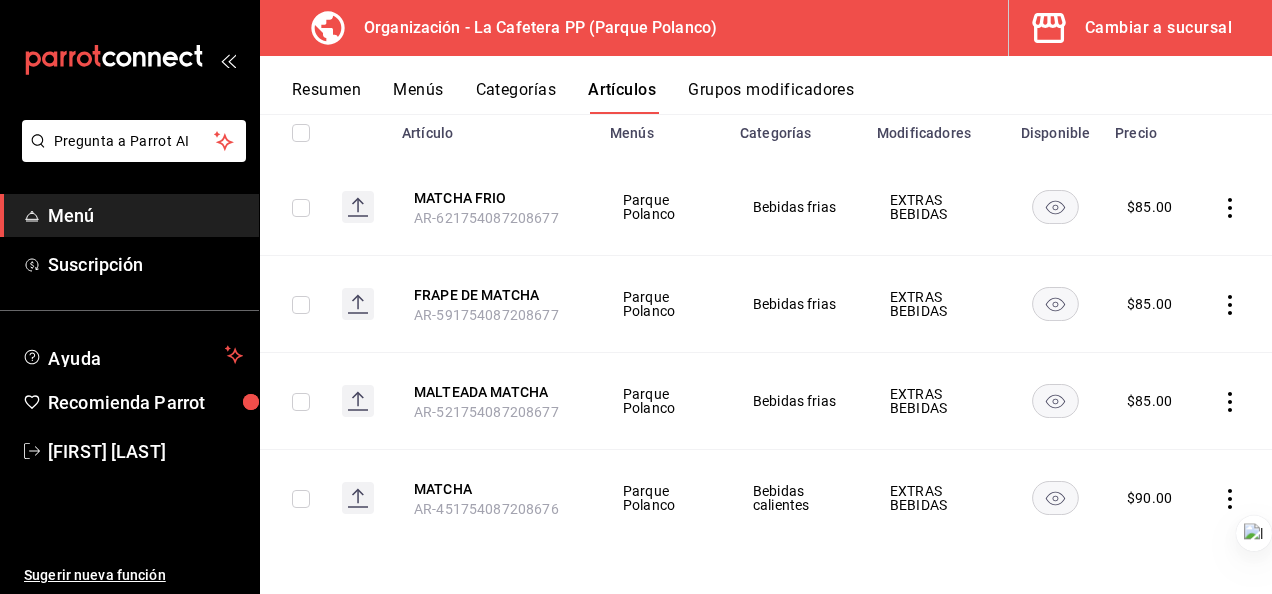 drag, startPoint x: 1256, startPoint y: 544, endPoint x: 1259, endPoint y: 555, distance: 11.401754 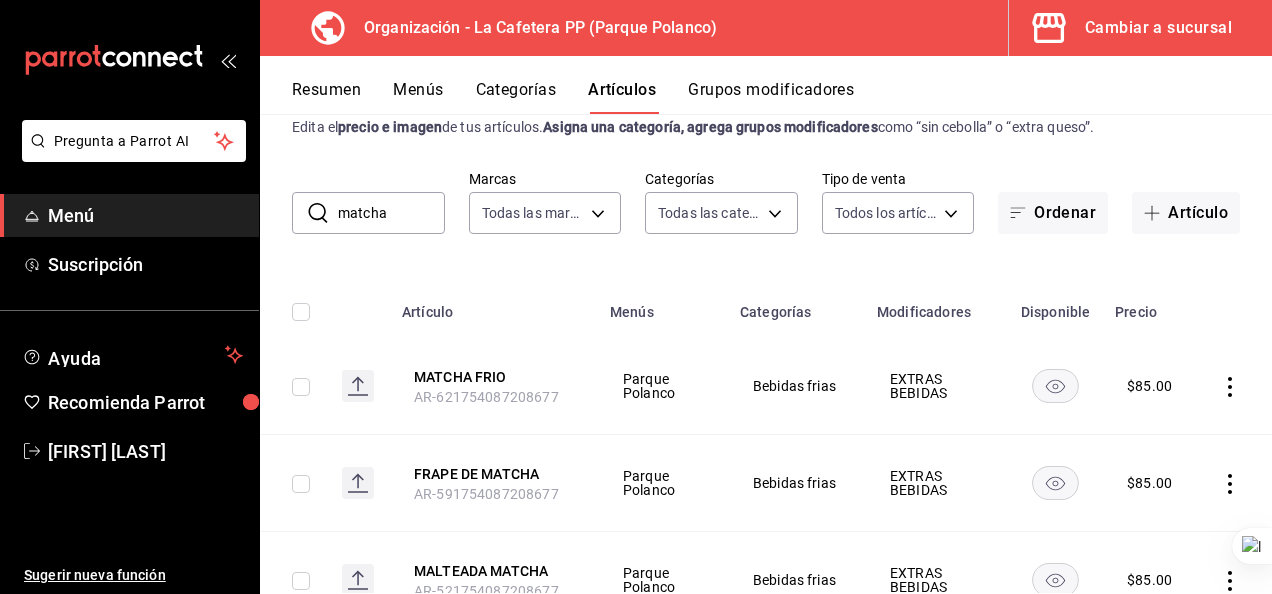 scroll, scrollTop: 0, scrollLeft: 0, axis: both 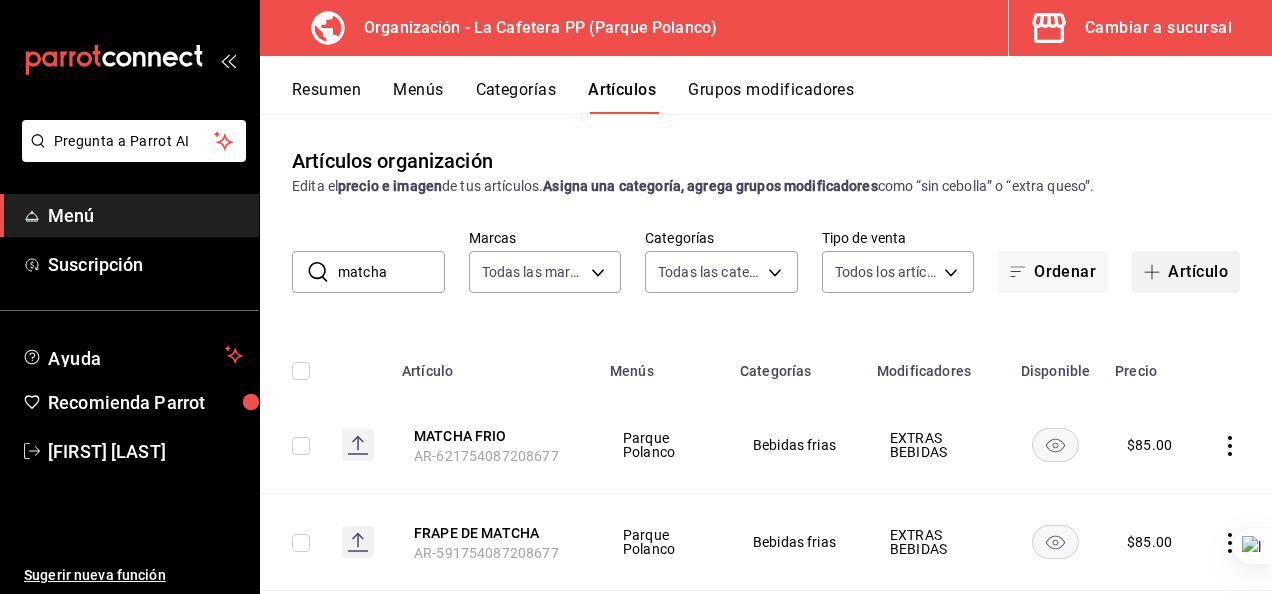click at bounding box center (1156, 272) 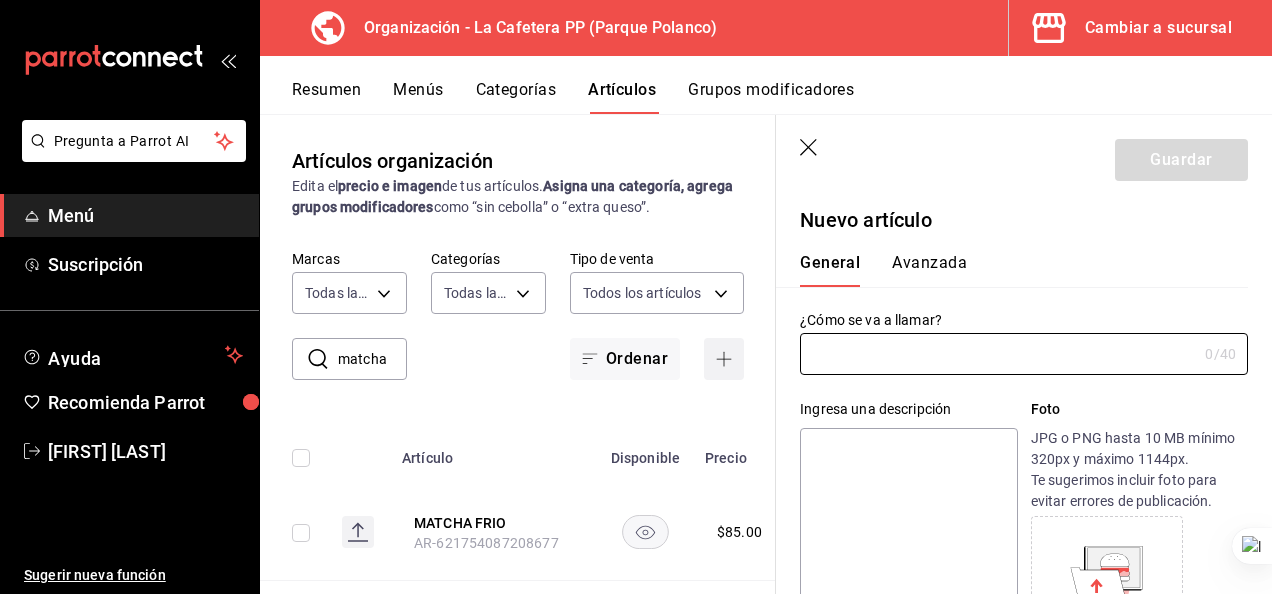 type on "AR-1754356806800" 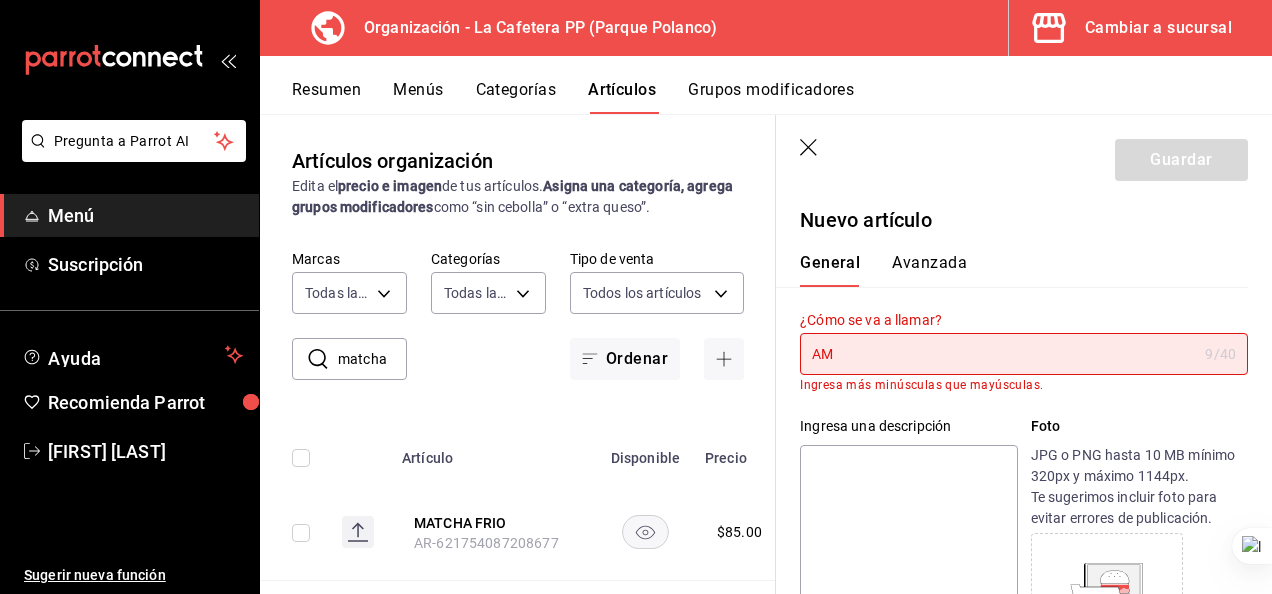 type on "A" 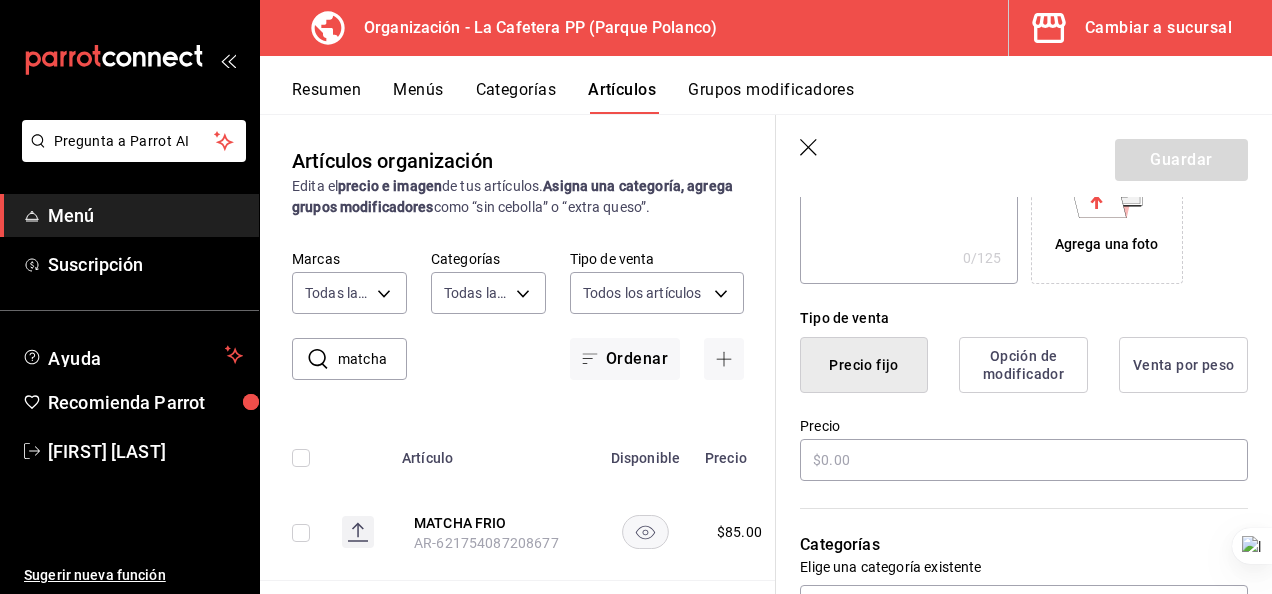 scroll, scrollTop: 391, scrollLeft: 0, axis: vertical 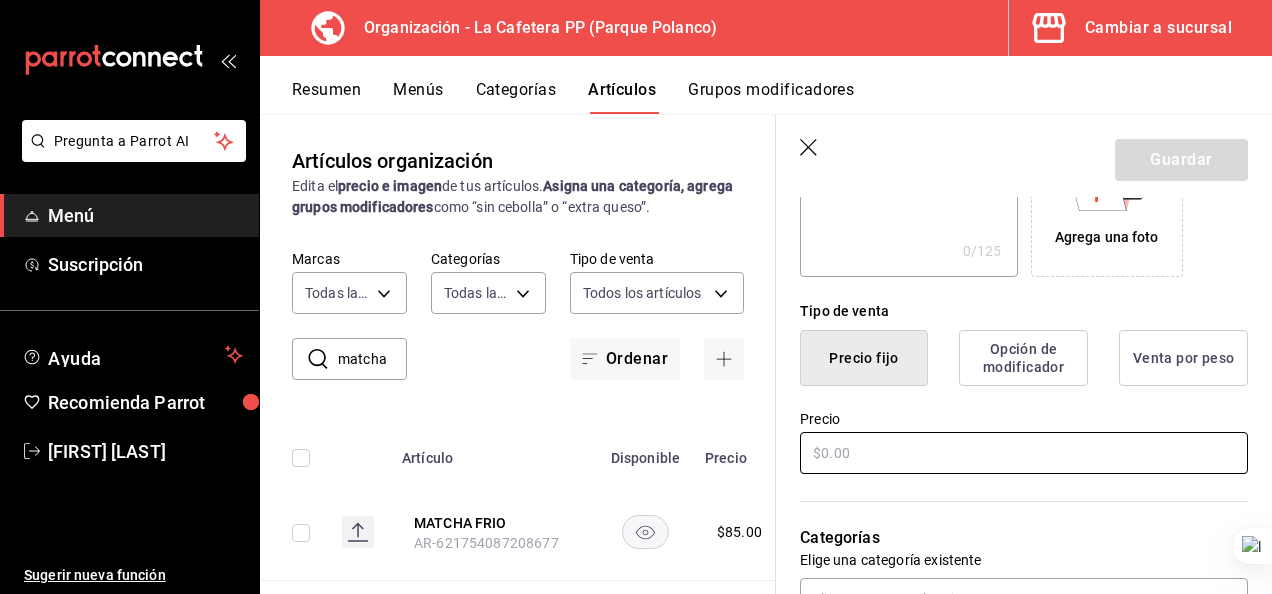 type on "Americano grande" 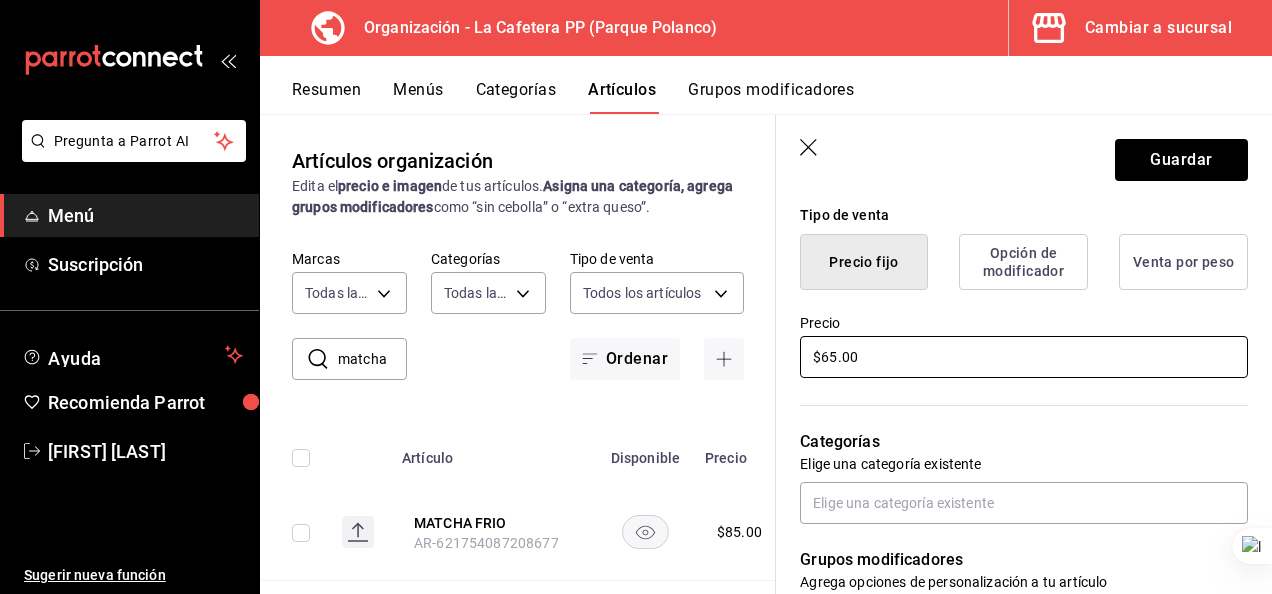 scroll, scrollTop: 484, scrollLeft: 0, axis: vertical 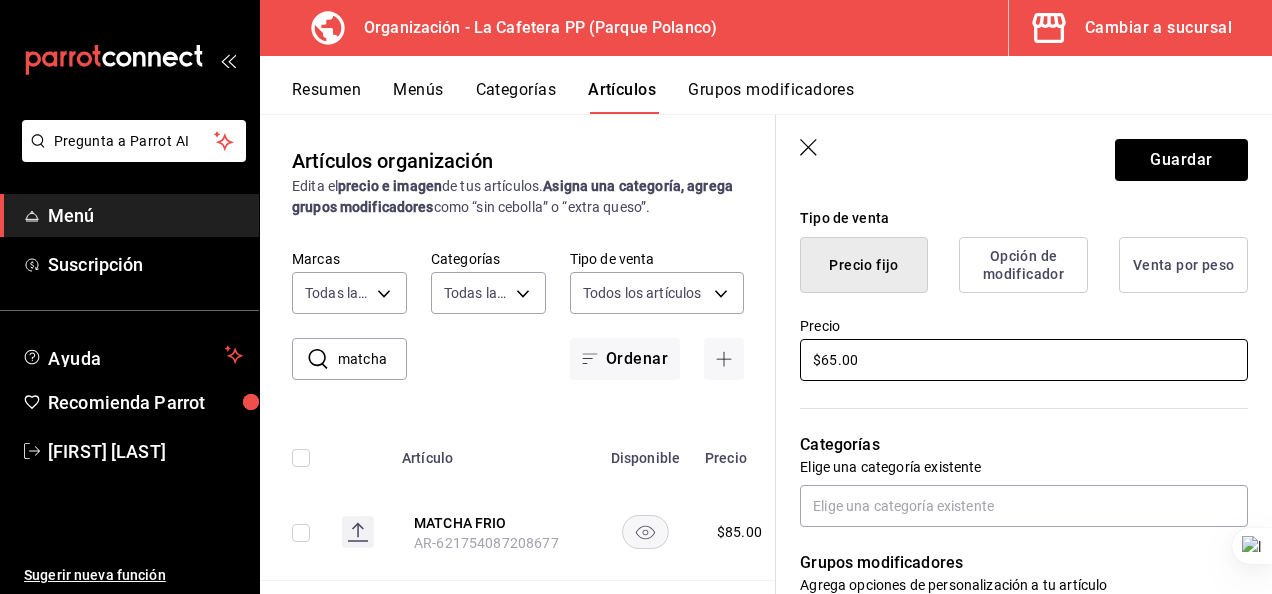 type on "$65.00" 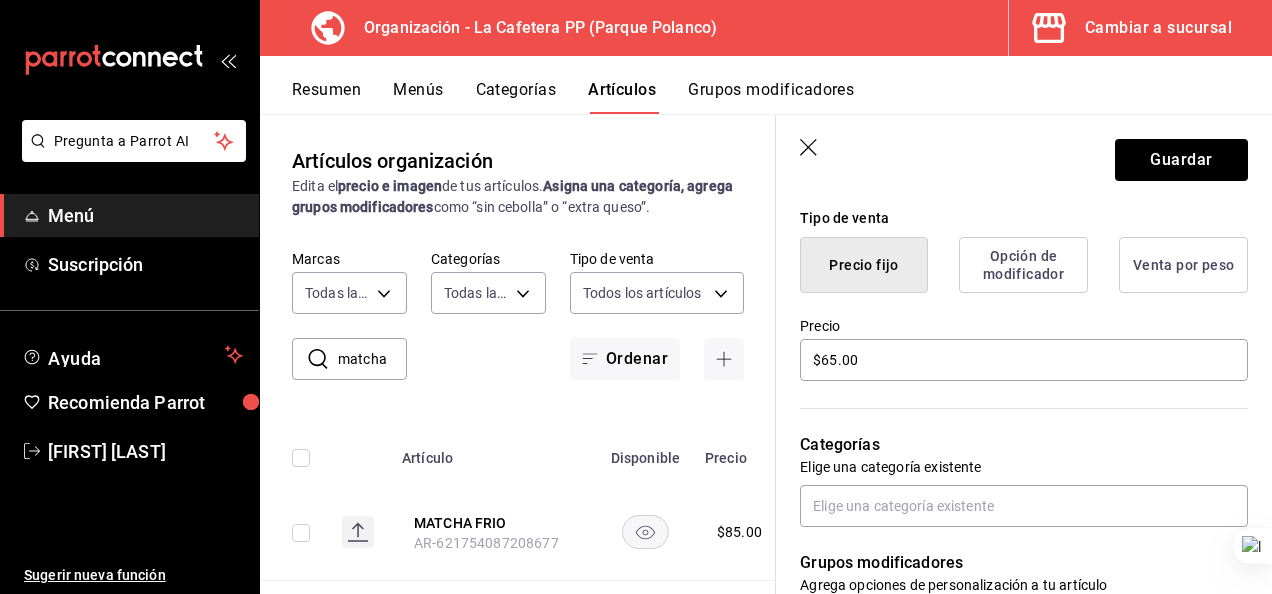 click on "Opción de modificador" at bounding box center [1023, 265] 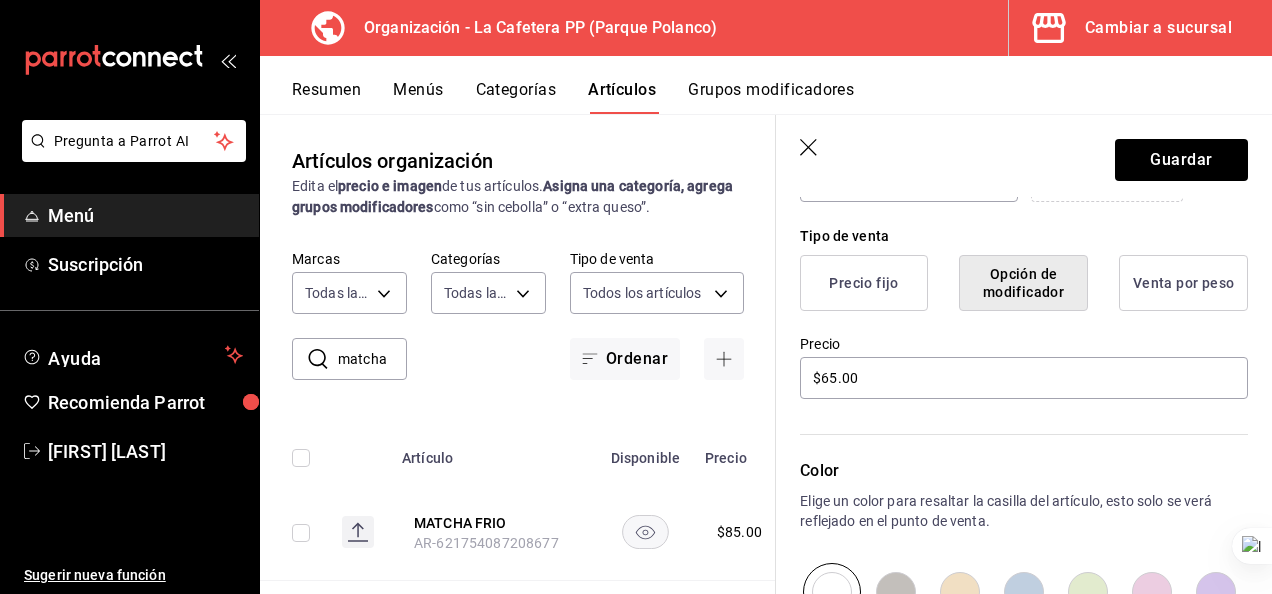 scroll, scrollTop: 468, scrollLeft: 0, axis: vertical 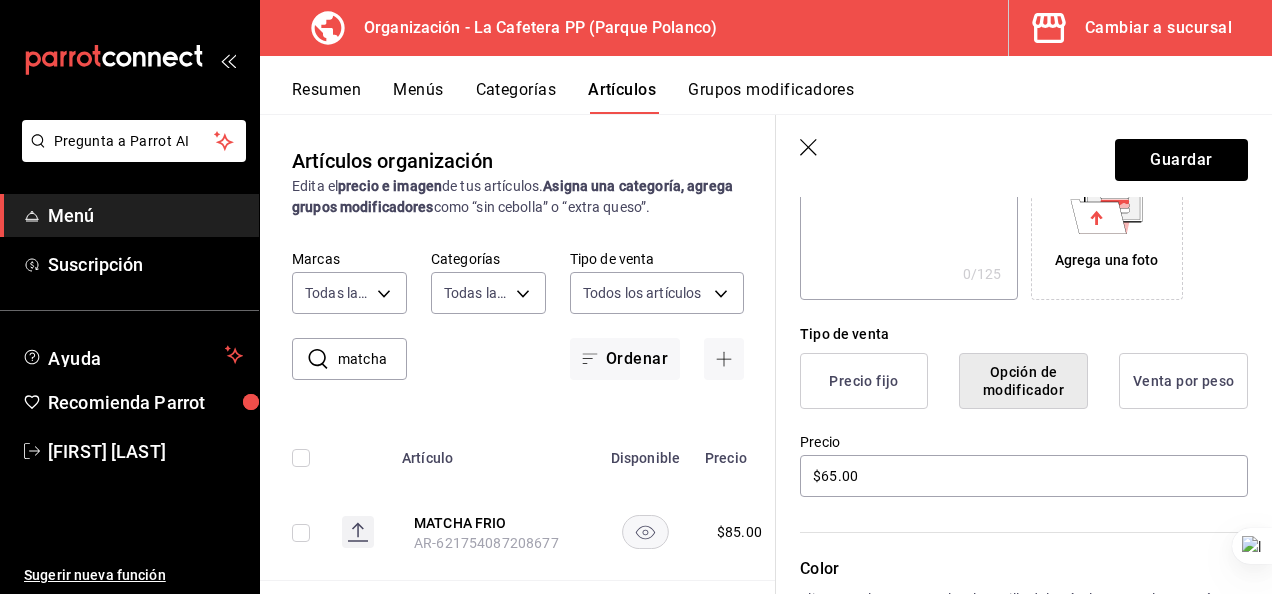 click on "Precio fijo" at bounding box center (864, 381) 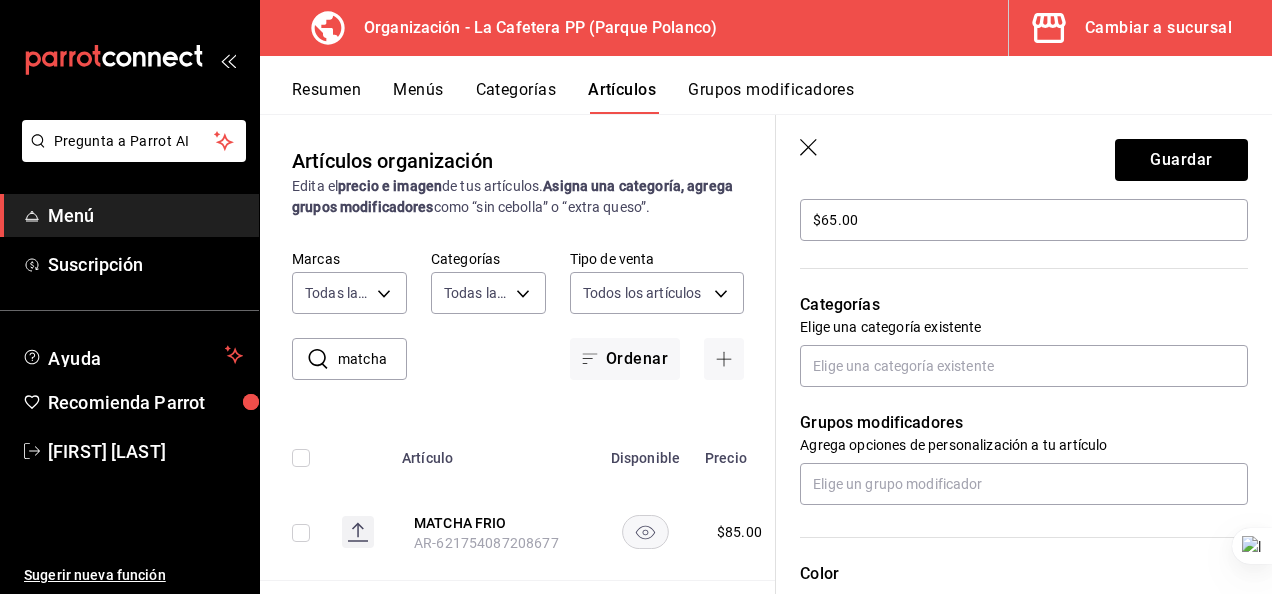 scroll, scrollTop: 638, scrollLeft: 0, axis: vertical 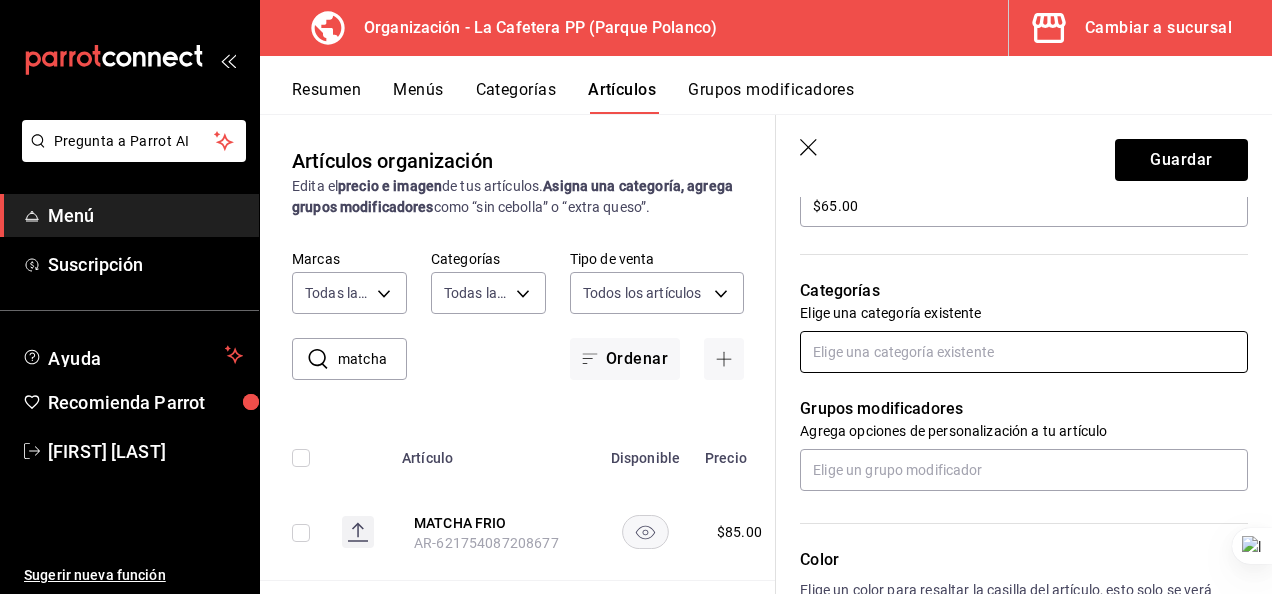 click at bounding box center (1024, 352) 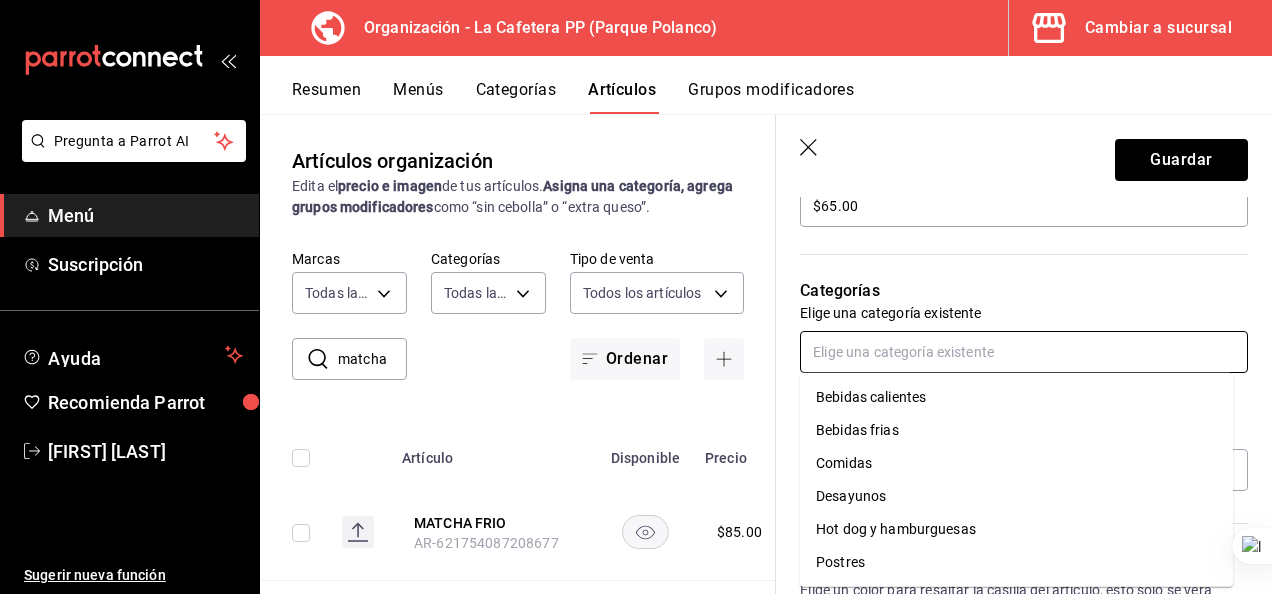 click on "Bebidas calientes" at bounding box center (1016, 397) 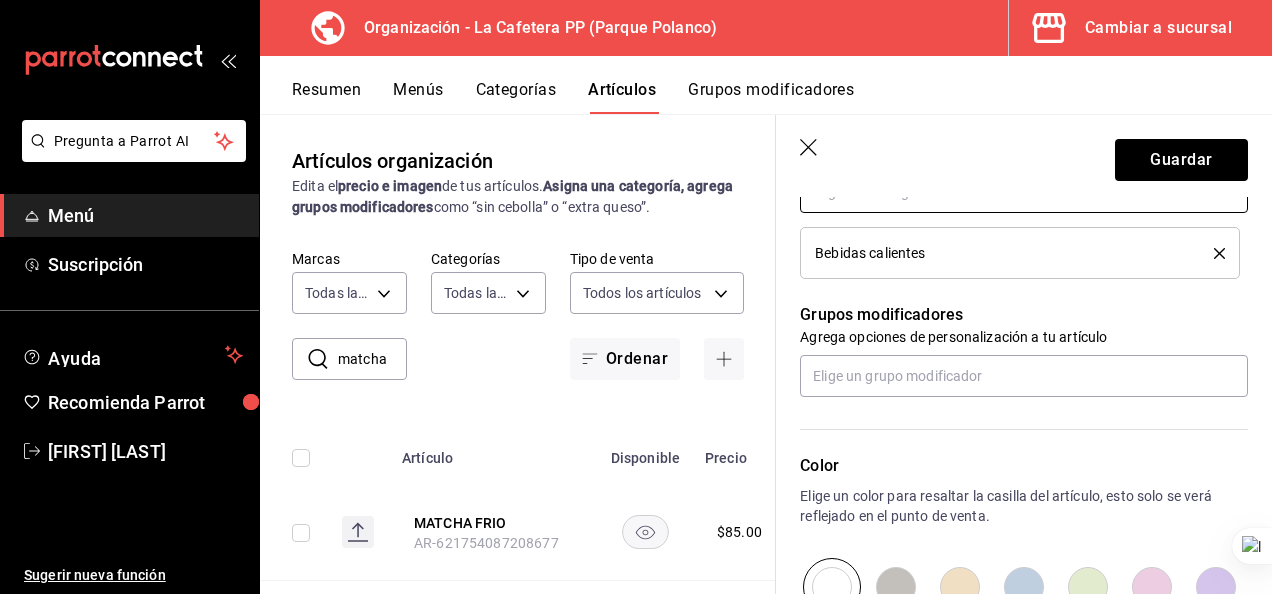 scroll, scrollTop: 805, scrollLeft: 0, axis: vertical 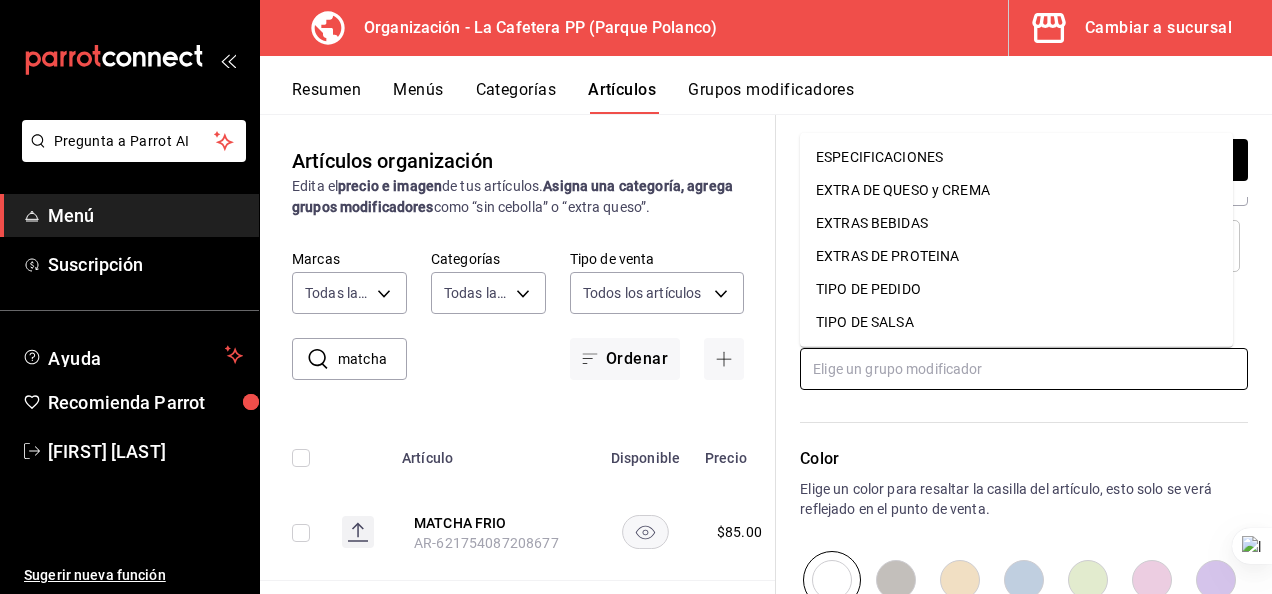 click at bounding box center [1024, 369] 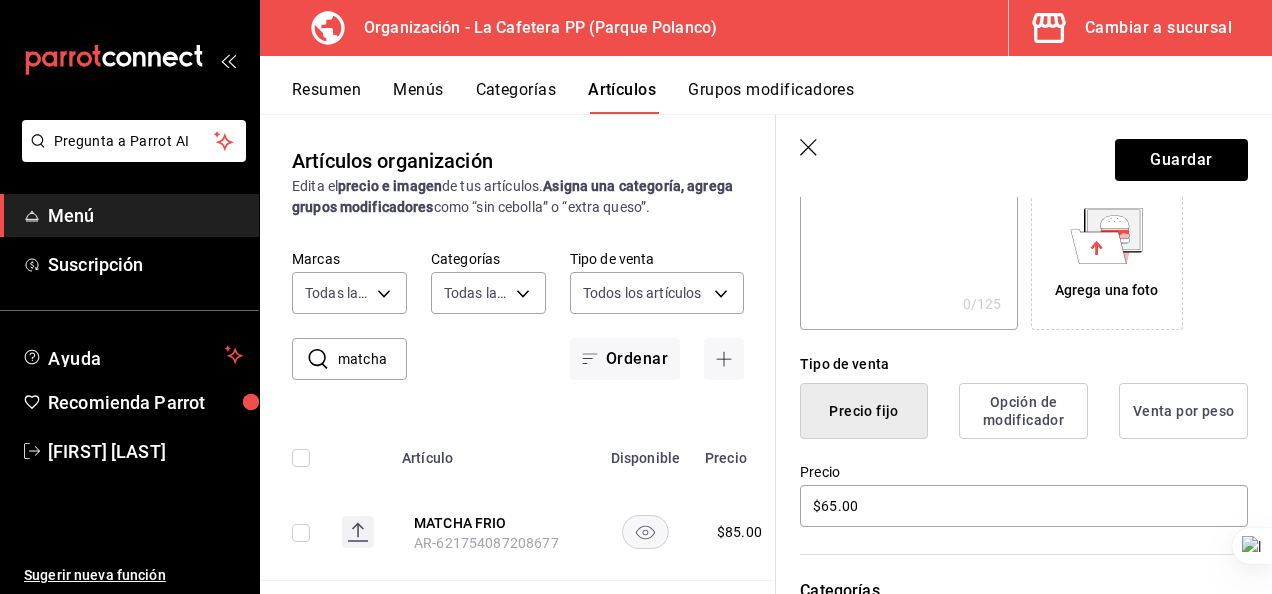 scroll, scrollTop: 62, scrollLeft: 0, axis: vertical 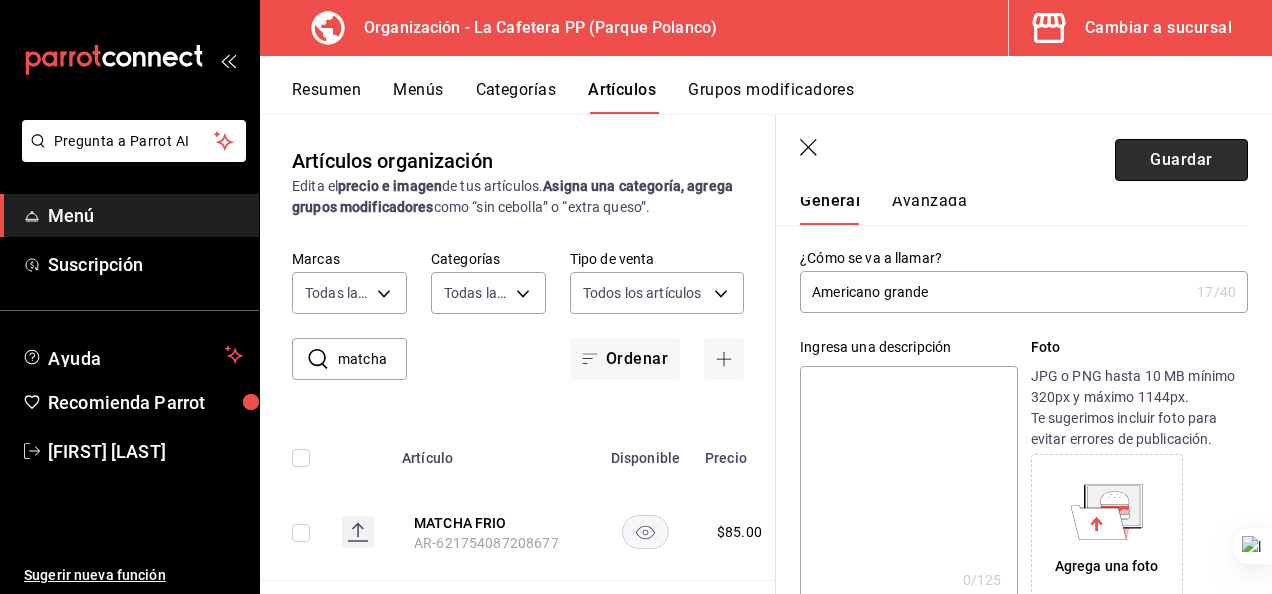 click on "Guardar" at bounding box center (1181, 160) 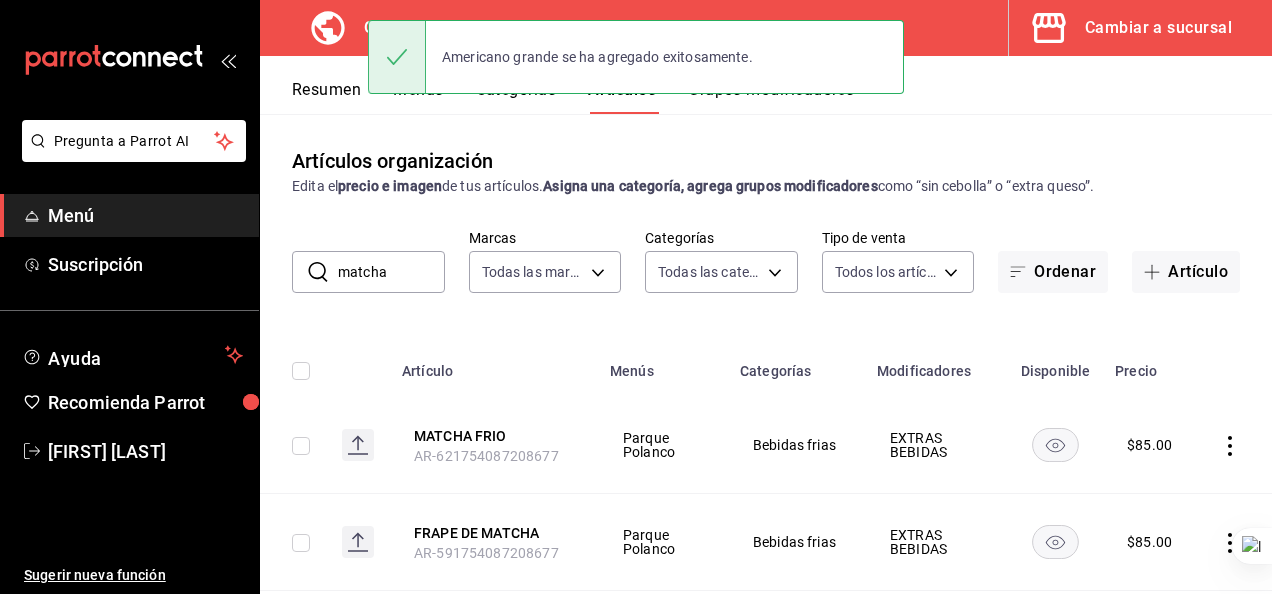 scroll, scrollTop: 0, scrollLeft: 0, axis: both 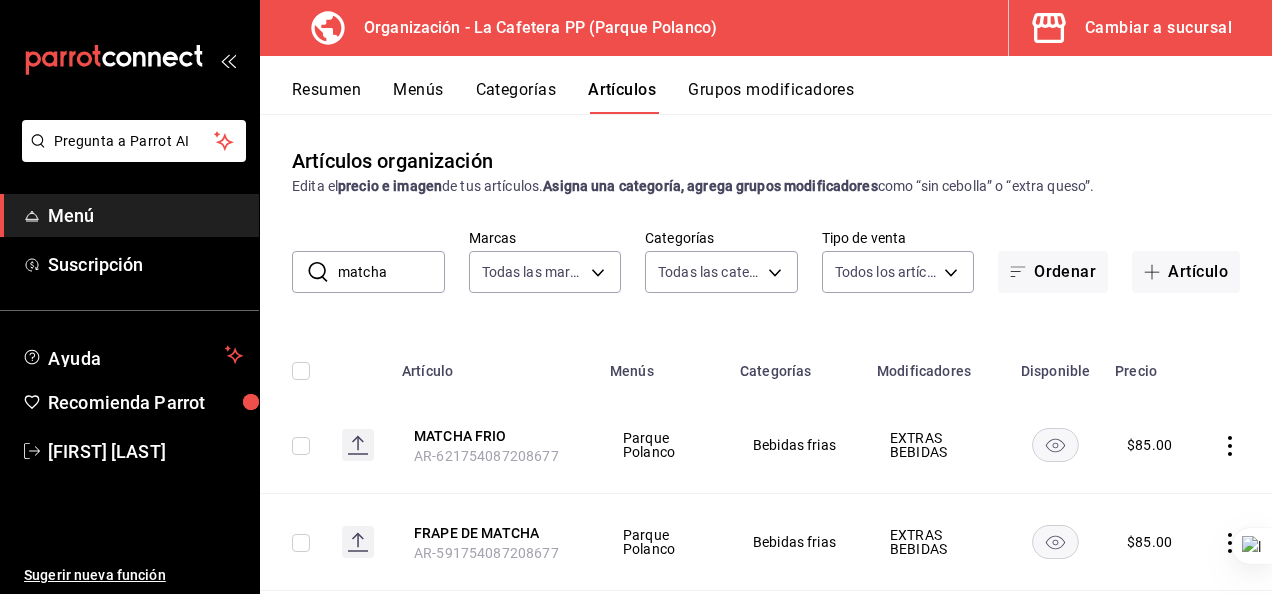 click on "matcha" at bounding box center [391, 272] 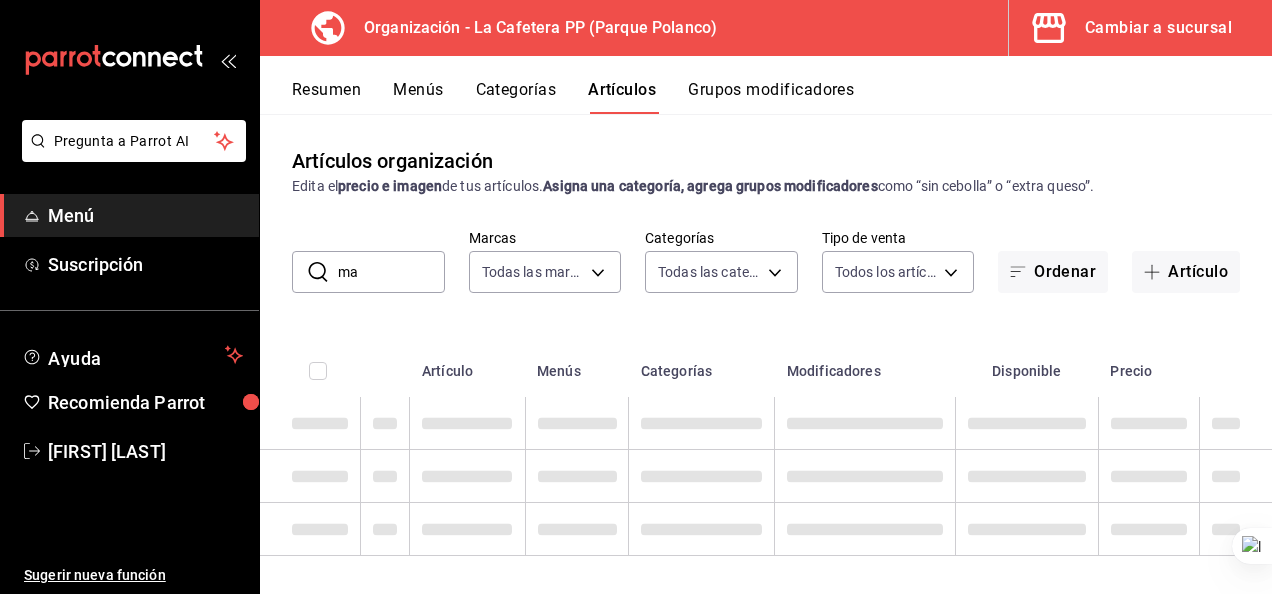 type on "m" 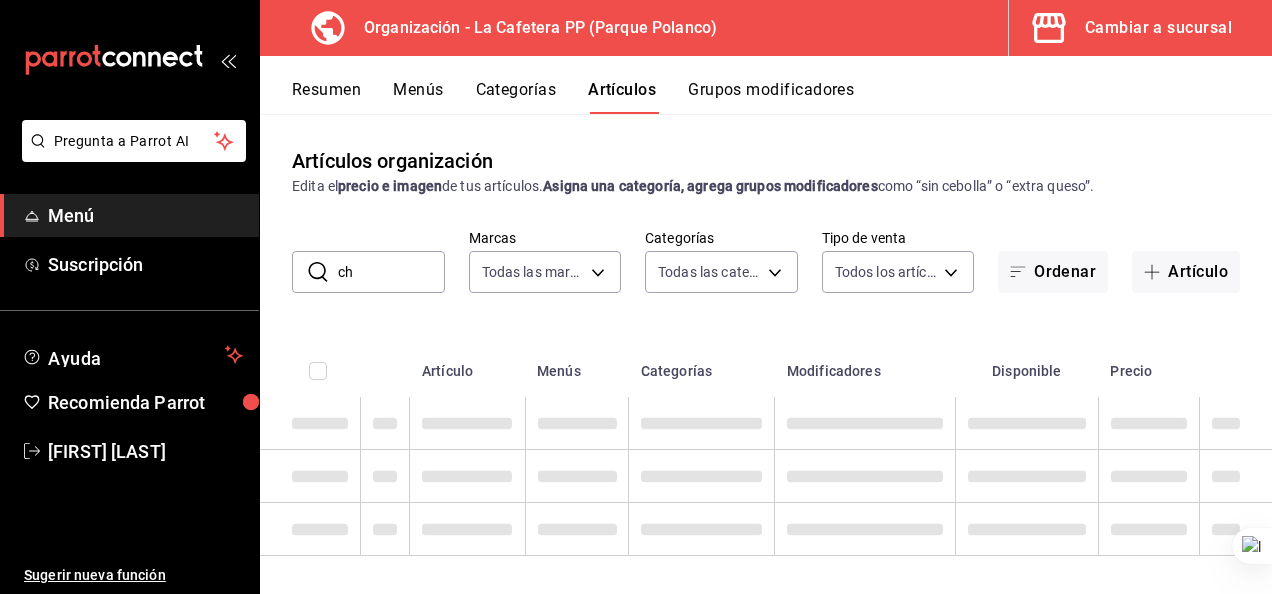 type on "c" 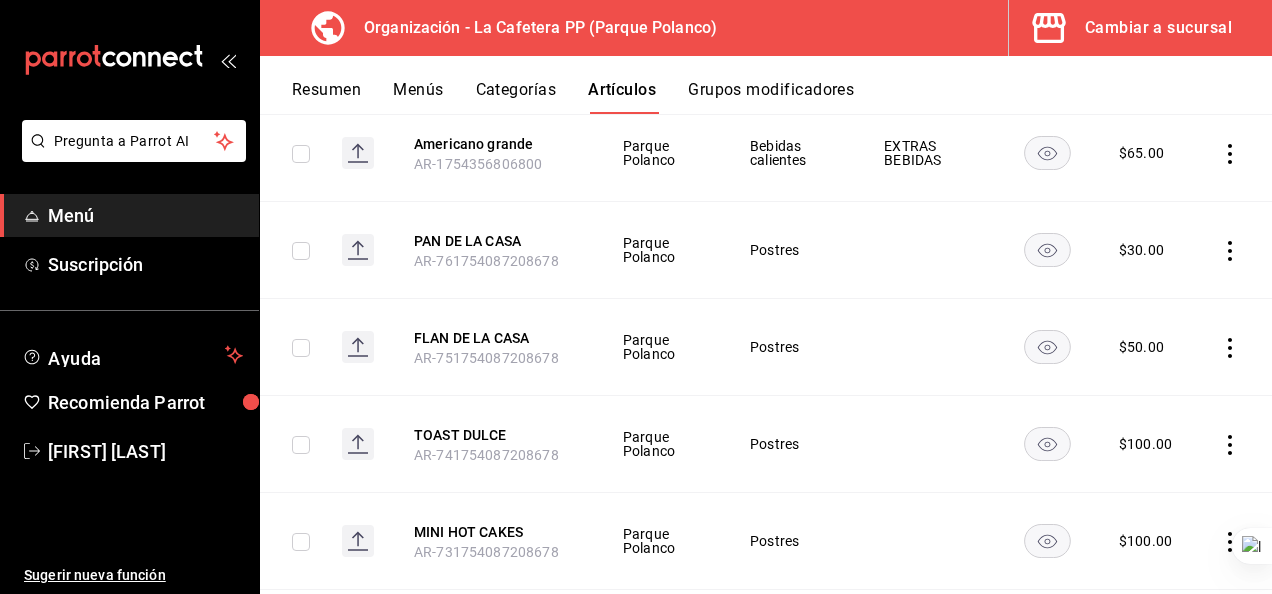 scroll, scrollTop: 300, scrollLeft: 0, axis: vertical 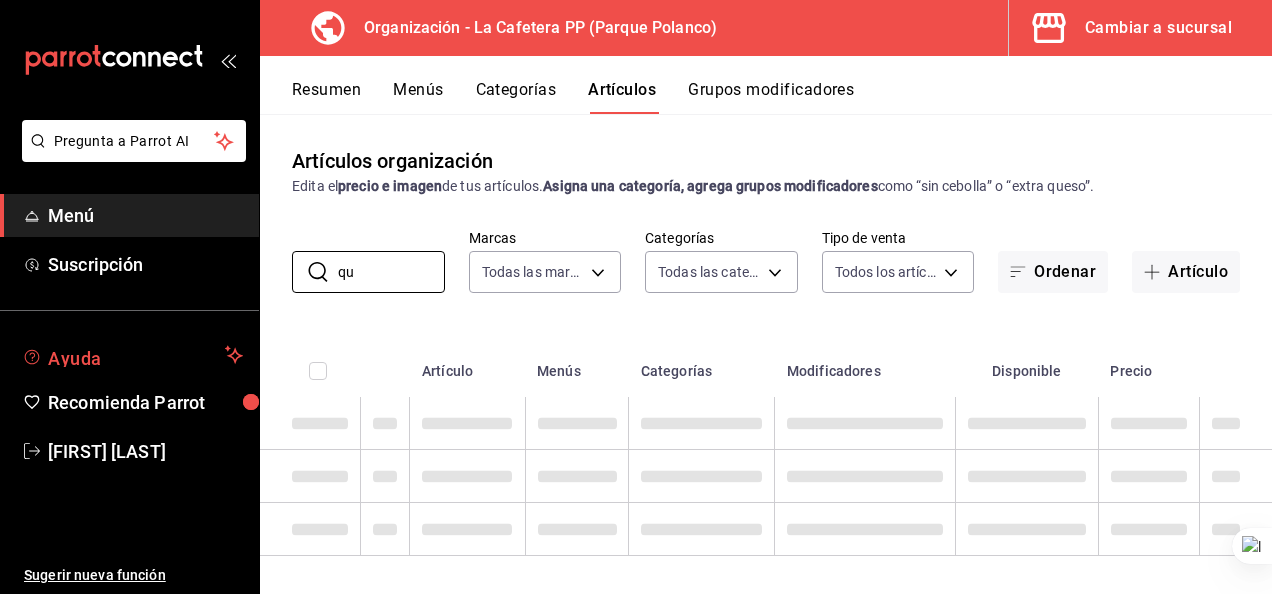 type on "q" 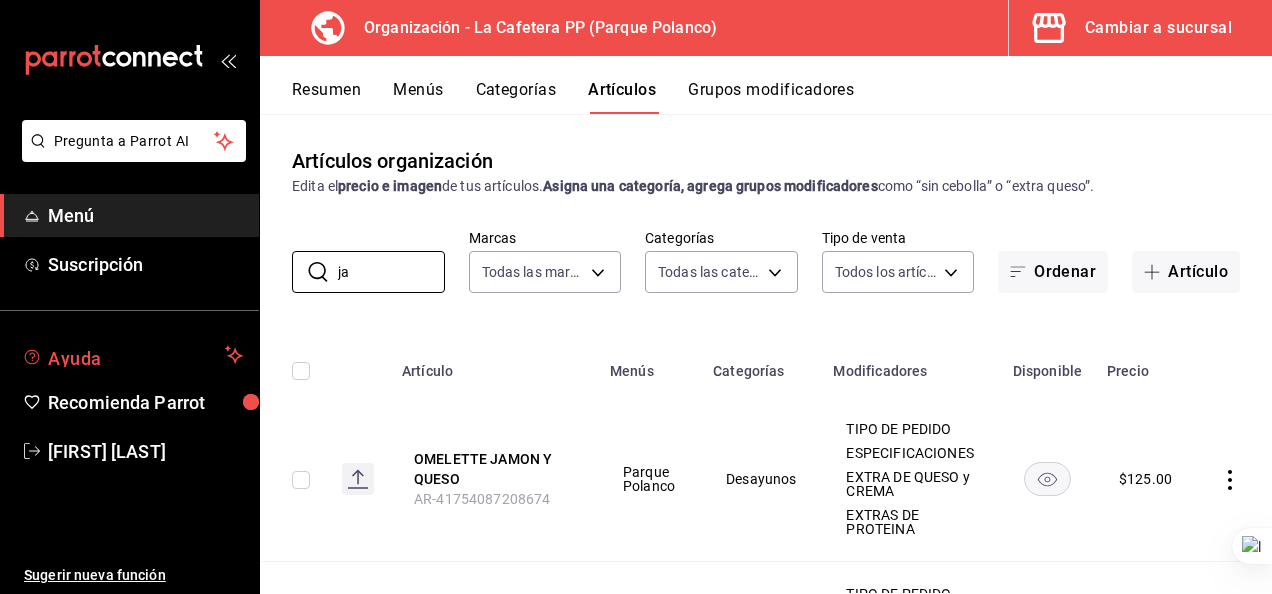 type on "j" 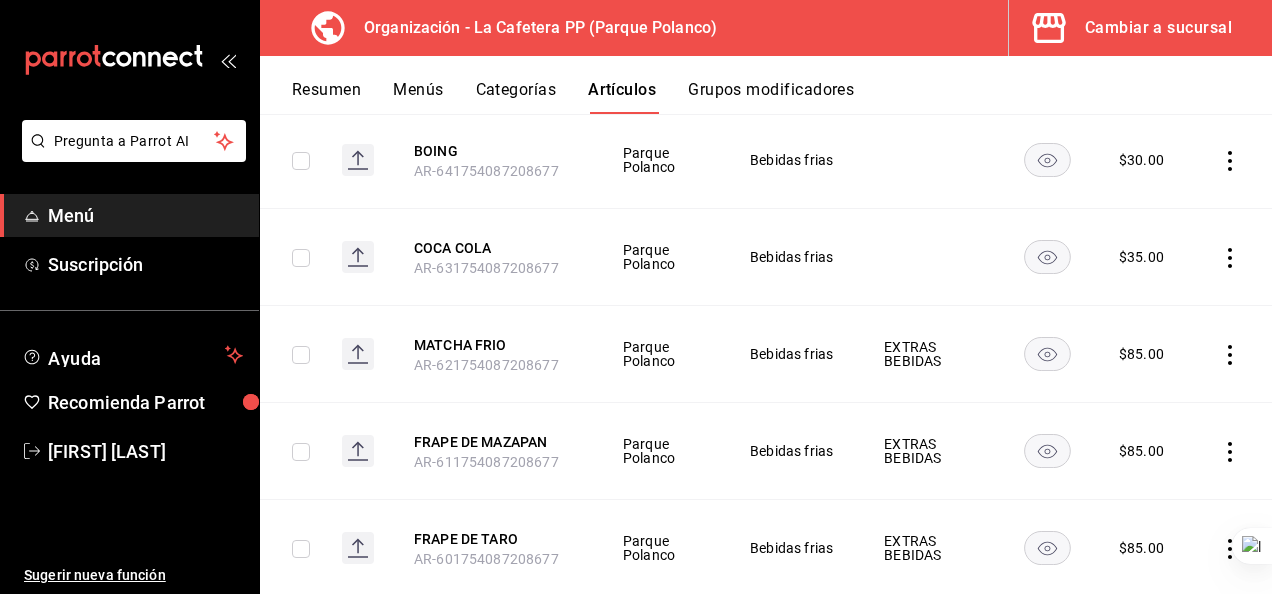 scroll, scrollTop: 0, scrollLeft: 0, axis: both 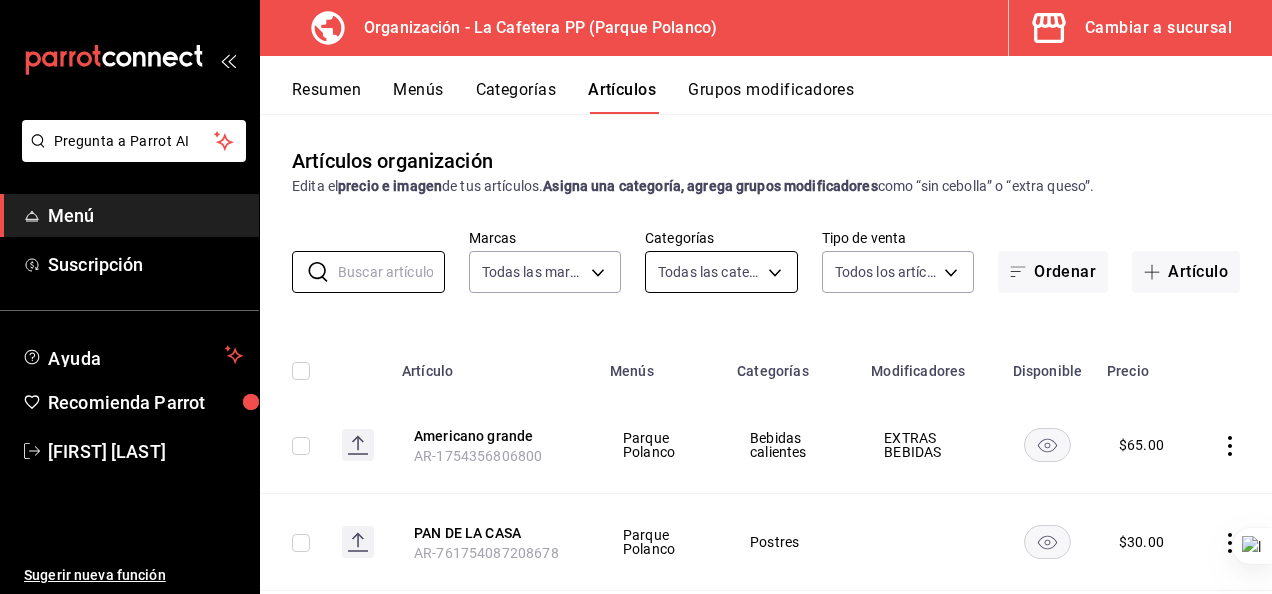 type 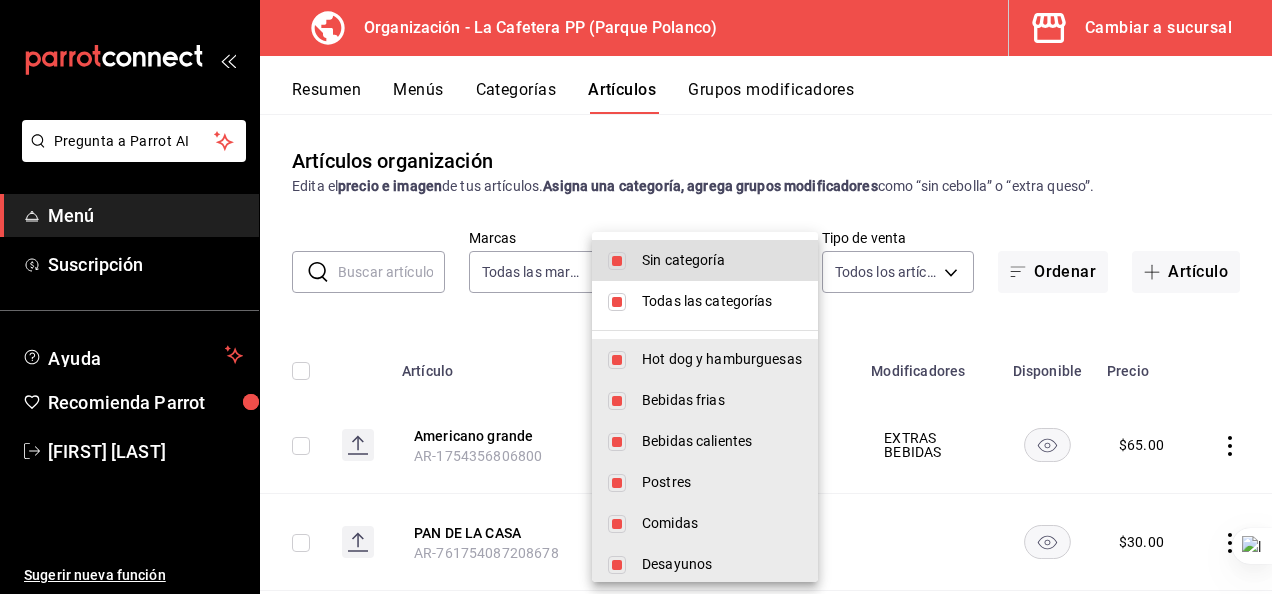 click on ".jss634 {
background-color: #262626;
}
··· ··· ··· 7985
Americano gr
AR-221754087208675
18 jul 2025
AR-481754087208403
MALTEADA MATCHA
FRAPE DE CAFÉ
AR-101754087208402
AR-501754087208677
AR-211754087208675
FRAPE CHOCOLATE
AR-301754087208403
BOING
AR-561754087208677
AR-551754087208677
MALTEADA TARO
ENMOLADAS
AR-711754087208678
AR-521754087208403
AR-271754087208402
.jss3565:focus {
background-color: [object Object];
}
AR-531754087208677
AR-321754087208676
AR-631754087208677
AR-41754087208674
AR-1754356806800
FLAN DE LA CASA
TACOS DORADOS PAPA
Americano grande se ha agregado exitosamente.
MARIO ALBERTO BECERRIL ANTONEL
REFRESCO PEPSICO
AR-291754087208676
AR-721754087208678
LECHE SANTA CLARA
FRAPE DE MAZAPAN
PEDRO BOCANEGRA FLORES
AR-471754087208677
AR-21754087208673
AR-431754087208676
AR-311754087208676
PAN DE LA CASA
SIN LECHUGA
MATCHA FRIO
AR-341754087208676
EXTRA CREMA BATIDA
PECHUGA RELLENA
FRAPE ROMPOPE
AR-241754087208402
AR-501754087208403
AR-331754087208676
FRAPE FRESA
AR-1754356408230
AR-451754087208403
BEAM9002011Z1
AR-261754087208675
PECHUGA EMPANIZADA
AR-511754087208677
AR-191754087208675
Organización - La Cafetera PP (Parque Polanco)
.jss3566:focus {
background-color: [object Object];
}
AR-451754087208676
GUISADO DEL DIA
AR-201754087208402
.jss636:focus {
background-color: [object Object];
}
AR-601754087208677
AR-351754087208676
HAWAIANA
e9acf39e-625e-4ba0-85ef-d3a4b4776ec1
AR-621754087208677
Americano gra
AR-271754087208675
Americano grand
Pregunta a Parrot AI Reportes   Menú   Configuración   Personal   Inventarios   Facturación   Suscripción   Ayuda Recomienda Parrot   Pedro Bocanegra Flores   Sugerir nueva función   Organización - La Cafetera PP (Parque Polanco) Regresar Guardar Rol Nombre CAJERO Si tienes una retención configurada se le asignará a este rol de forma automática. Para cambiarla puedes ir a   configuración de Retención y propina Modo de operación Cerrar sesión al mandar a cocina Cuando el usuario mande artículos a cocina de una orden de mesa, se cerrará su sesión en automático. Usuarios asignados Nayeli Munguia Permisos Elige los permisos que quieres que tenga este rol Administrador Tipo de artículo Los usuarios con este permiso podrán crear y editar tipos de articulo desde cualquier sucursal Administrador Puede modificar usuarios, trabajos y permisos. Mesas Cambiar el usuario asignado a una cuenta de mesa Los usuarios con este permiso podrán cambiar el usuario asignado a una cuenta de mesa. Web Menú Pay
AR-611754087208677
AR-81754087208674
EXTRA DE SABORIZANTE
LATTE GRANDE
MALTEADA MAZAPAN
AR-661754087208677
HOT DOG
AR-001754087208402
.jss3554:focus {
background-color: [object Object];
}
ENCHILADAS
Nayeli Munguia
.jss3563 {
background-color: #262626;
}
.jss3553:focus {
background-color: [object Object];
}
AR-201754087208675
HUEVOS CON LONGANIZA
AR-01754087208673
LATTE CHICO
AR-371754087208676
ESPECIFICACIONES
AR-761754087208678
AR-31754087208674
AR-151754087208675
AR-441754087208676
AR-701754087208677
AR-311754087208403
AR-51754087208674
AR-161754087208675
AR-111754087208674
AR-691754087208677
EXTRAS DE PROTEINA
EXPRESO
AR-681754087208677
AR-181754087208675
AR-381754087208676
AR-331754087208403
SIN MAYONESA
ARIZONA
EXTRAS BEBIDAS
MALTEADA VAINILLA
AR-421754087208403
MOLLETES
AMERI
MALTEADA DE CHOCOLATE
AR-281754087208676
SIN MOSTAZA
AR-511754087208403
HUEVOS CON JAMON
SANDWICH POLLO
FRAPE DE MATCHA
AR-491754087208677
AR-581754087208677
CHILAQUILES SENCILLOS
AR-411754087208403
AR-281754087208402
SIN PICANTE
AR-231754087208402
MINI HOT CAKES
SIN CEBOLLA
AR-751754087208678
SIN CATSUP
SIN JITOMATE
FRAPE DE TARO
QUESO MOSARELLA
EXPRESO DOBLE
AR-131754087208674
ROJA
Manejo de suscripción Revisa tu suscripción actual, tu método de pago, los datos de facturación y el historial de pagos. Configura tu pago multisucursal Agrupa tus sucursales en un solo pago, usando la misma forma de pago y datos de facturación. Al hacerlo, se eliminarán automáticamente las formas de pago individuales de cada sucursal. Configurar
.jss3564 {
background-color: #262626;
}
AR-421754087208676
AR-481754087208677
AR-591754087208677
AR-441754087208403
AR-251754087208402
SPAGUETI
31754087208370
AR-71754087208674
-0.03 %
CHILAQUILES CON ARRACHERA
ENFRIJOLADAS
AR-391754087208676
FRAPE VAINILLA
MALTEADA DE CAFÉ
HOT DOG SUPREMO
AR-671754087208677
AR-351754087208403
SANDWICH CLASICO
TOAST DULCE
AR-231754087208675
AMER
0a830189-3ddc-4c16-876d-e860565d9f1e,79f96684-5cac-440d-8e7e-7899636e76e8,f3cfaf76-01f4-48e7-80ae-aea7233db1b5,a5a49292-ef87-407c-91e6-7e0f095a8b16,c3b549f2-1854-4b0d-ae4d-95362177b6f1,a8152db8-b4c5-4fca-874b-ff049341f24b
AR-411754087208676
La Cafetera PP - Parques Polanco
CHILAQUILES DE POLLO
SOPA DEL DIA
AR-641754087208677
AR-461754087208403
Pedro Bocanegra Flores" at bounding box center (636, 297) 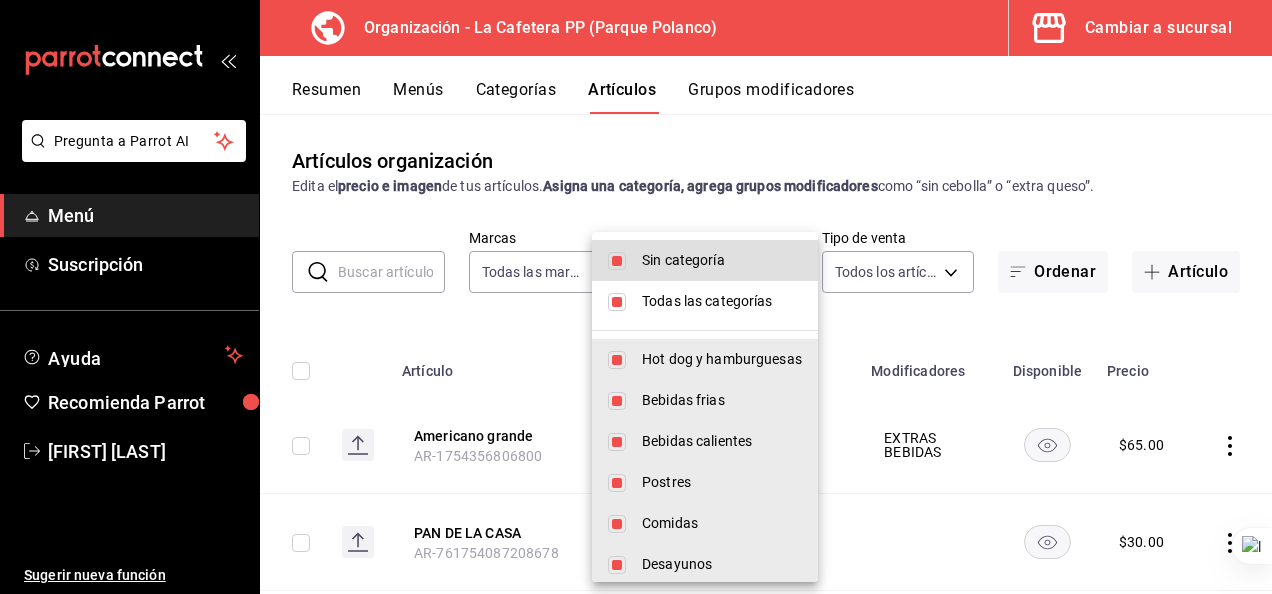 click on "Sin categoría" at bounding box center (722, 260) 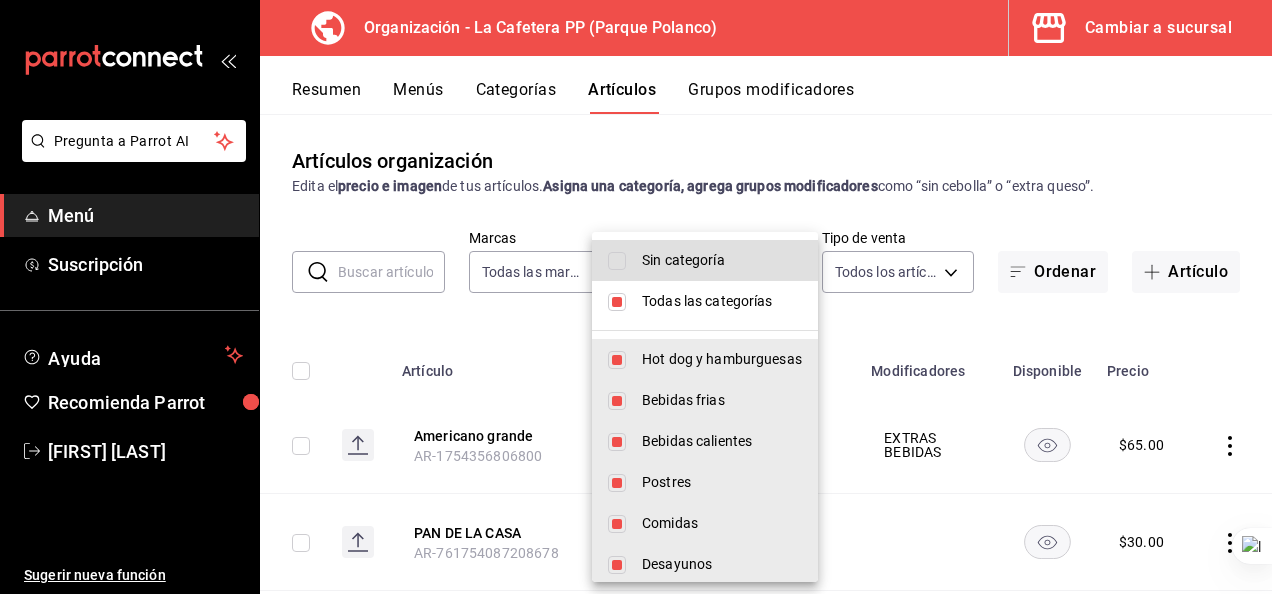 click on "Sin categoría" at bounding box center [722, 260] 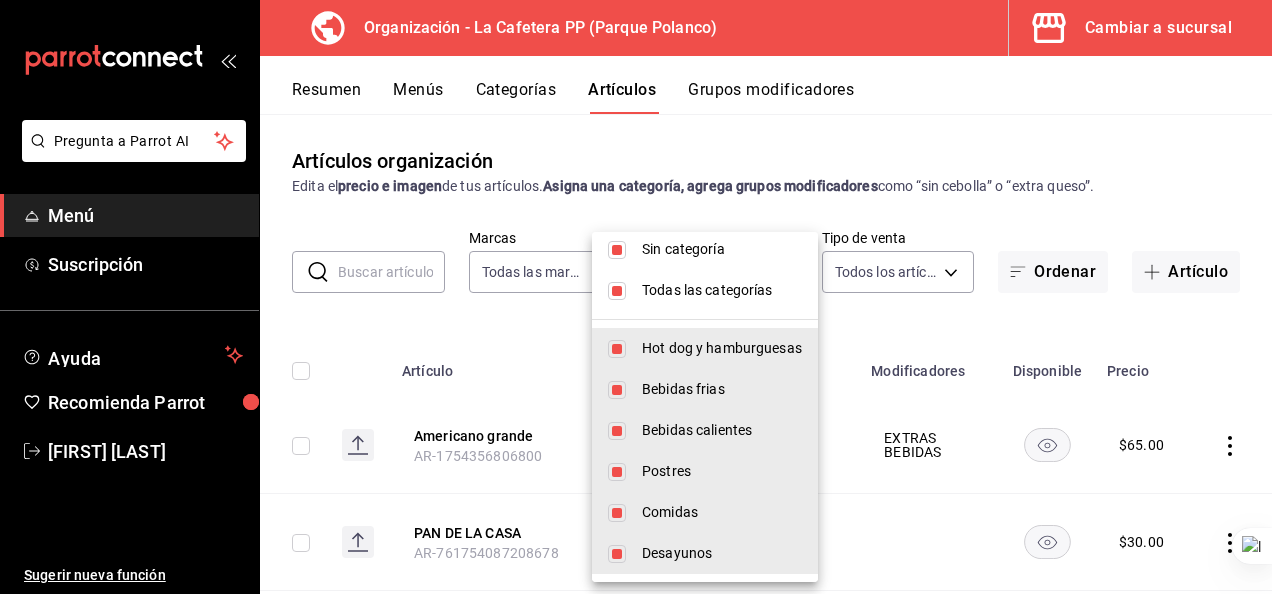scroll, scrollTop: 0, scrollLeft: 0, axis: both 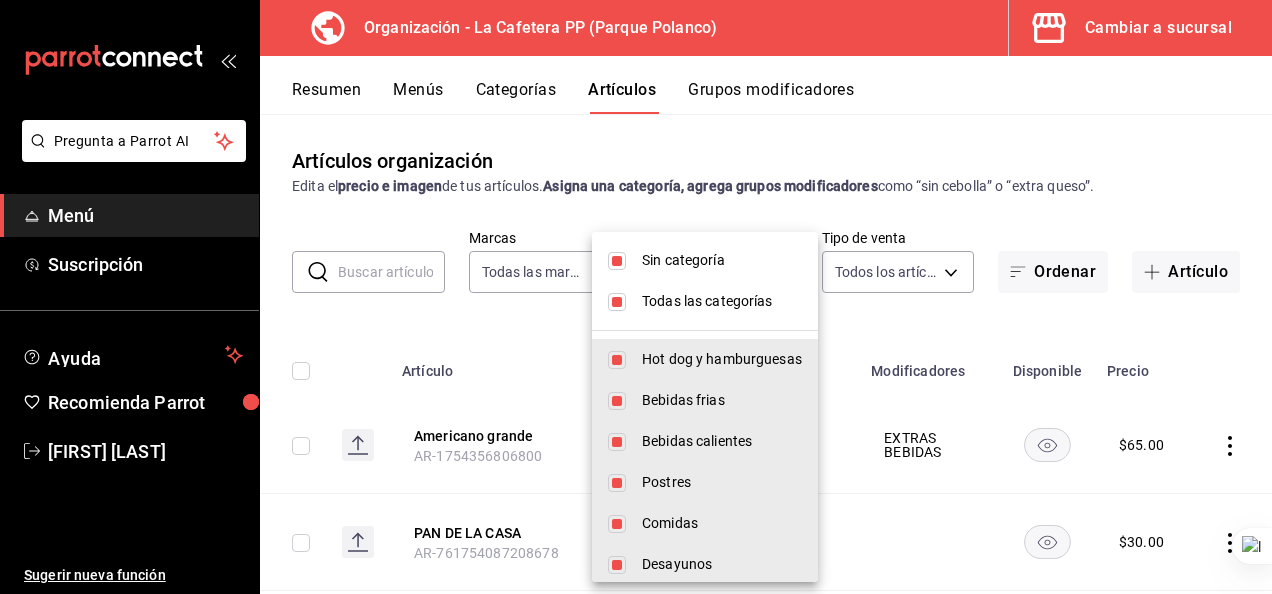 click at bounding box center [636, 297] 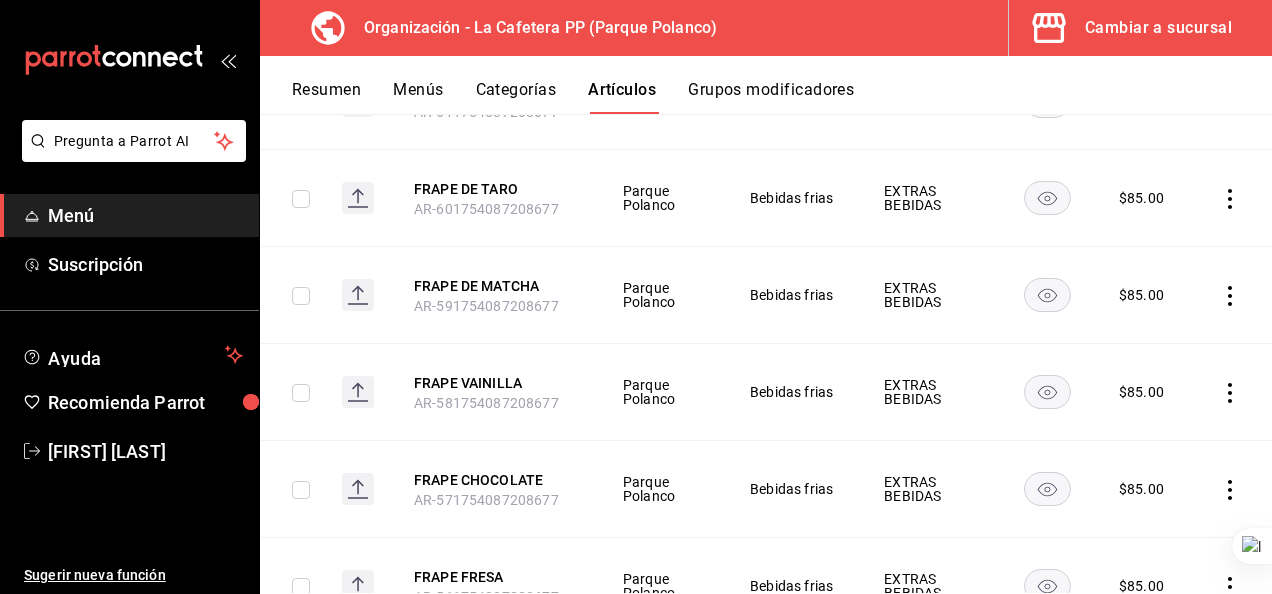 scroll, scrollTop: 1942, scrollLeft: 0, axis: vertical 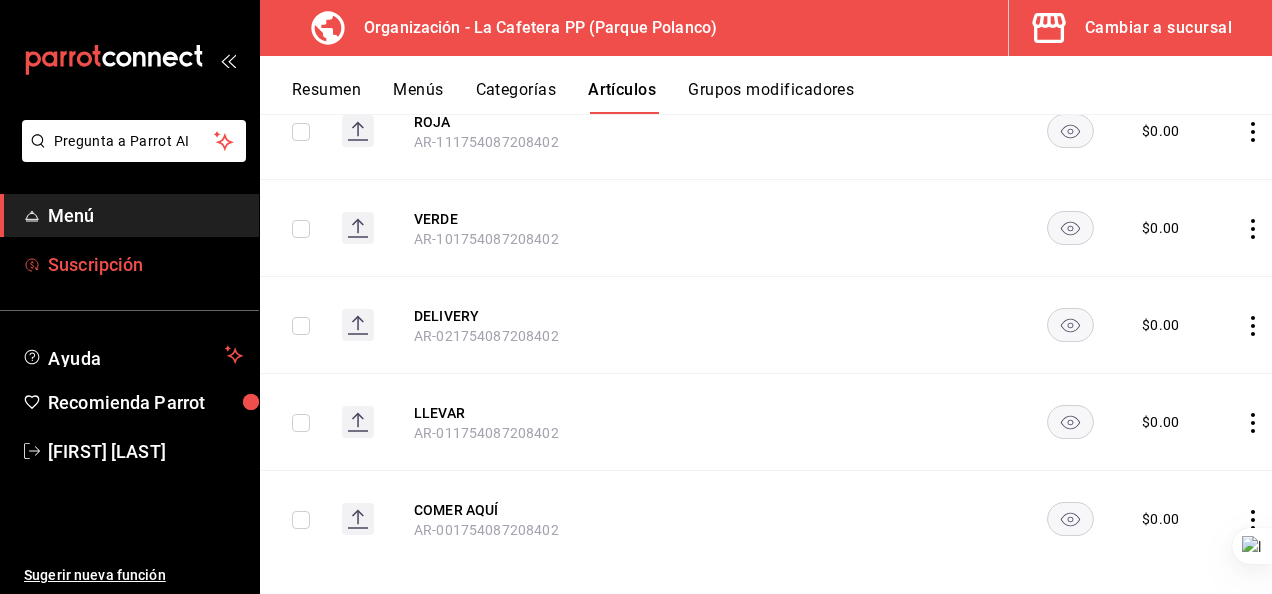 click on "Suscripción" at bounding box center [145, 264] 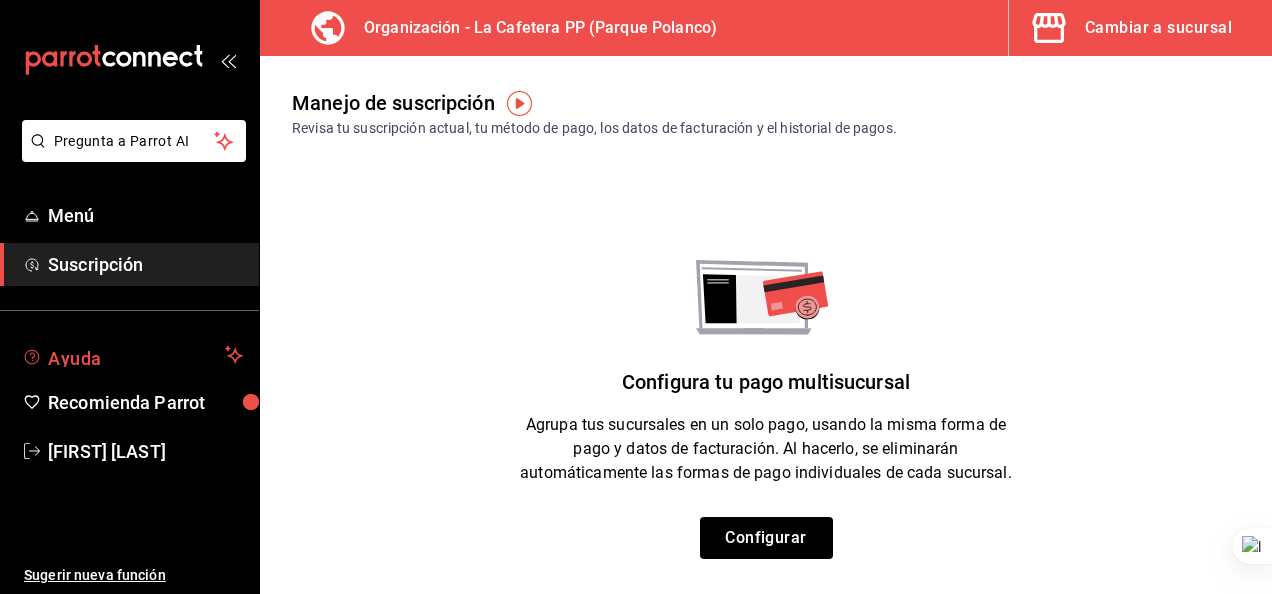 click on "Ayuda" at bounding box center [132, 355] 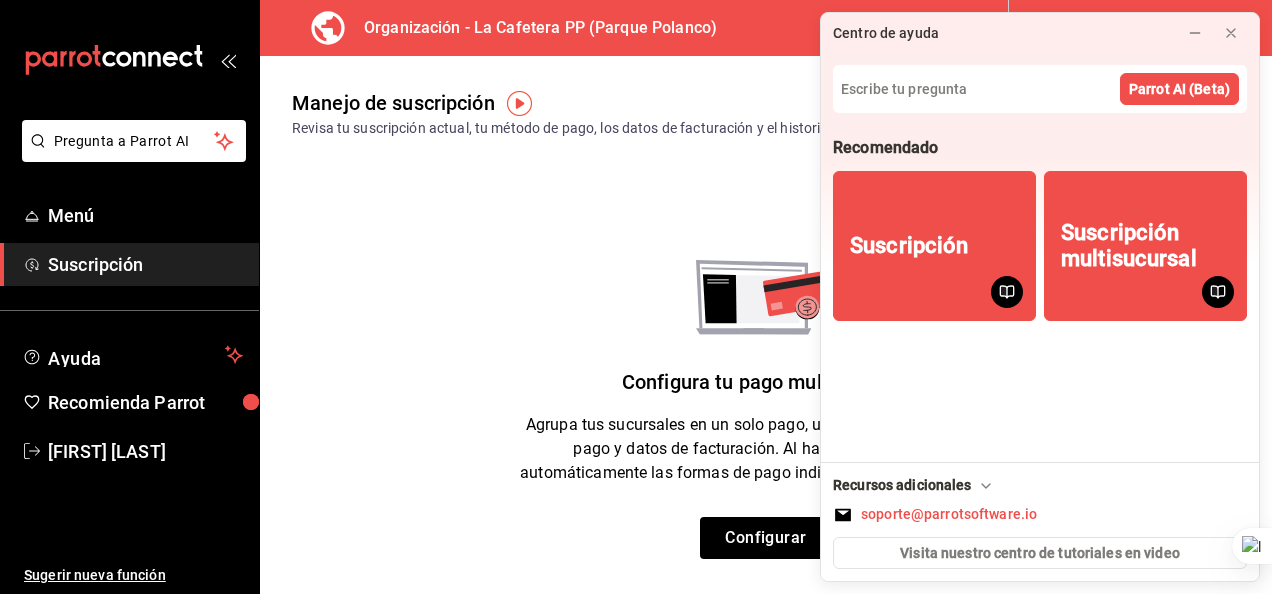 click on "Manejo de suscripción Revisa tu suscripción actual, tu método de pago, los datos de facturación y el historial de pagos. Configura tu pago multisucursal Agrupa tus sucursales en un solo pago, usando la misma forma de pago y datos de facturación. Al hacerlo, se eliminarán automáticamente las formas de pago individuales de cada sucursal. Configurar" at bounding box center [766, 325] 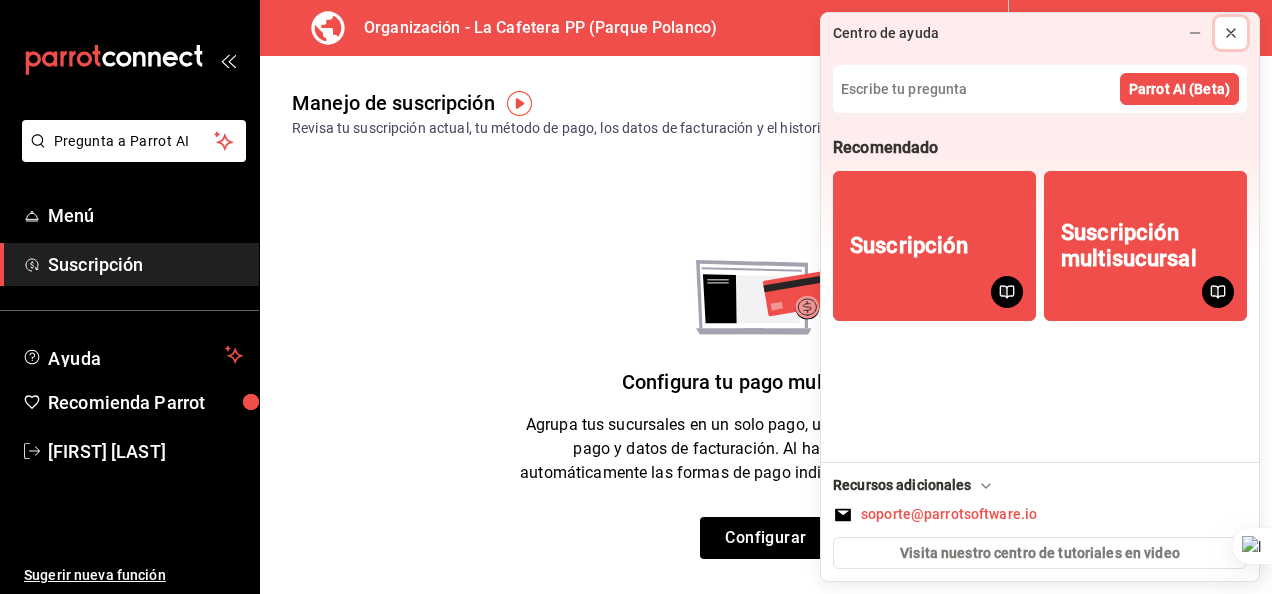 click 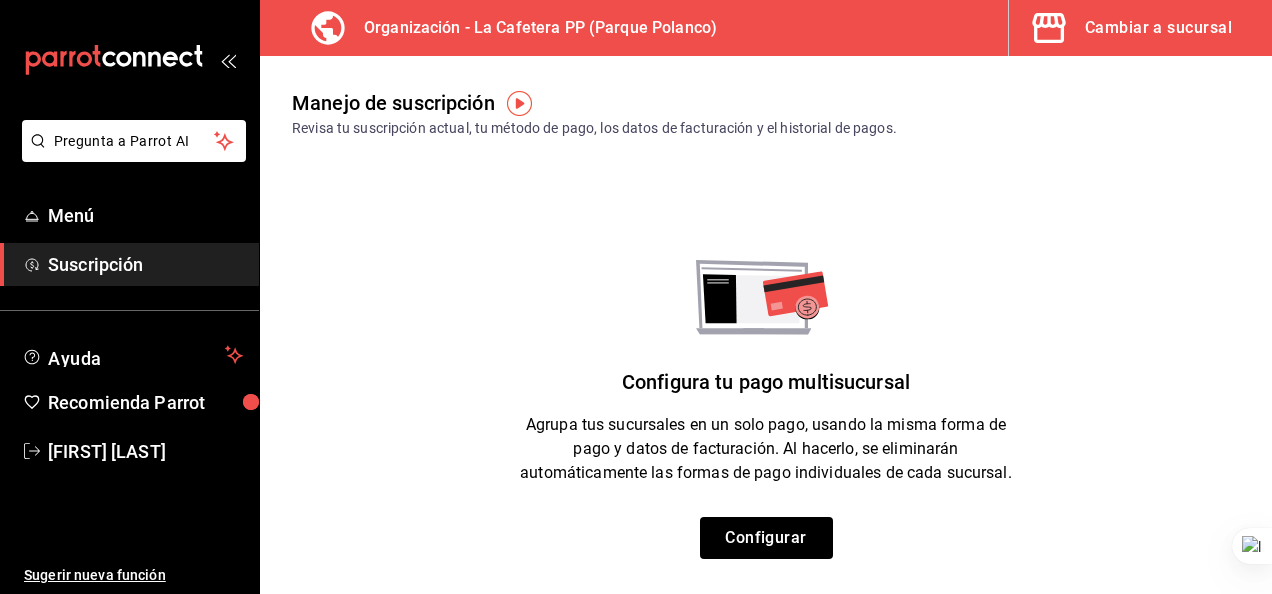 click on "Cambiar a sucursal" at bounding box center (1158, 28) 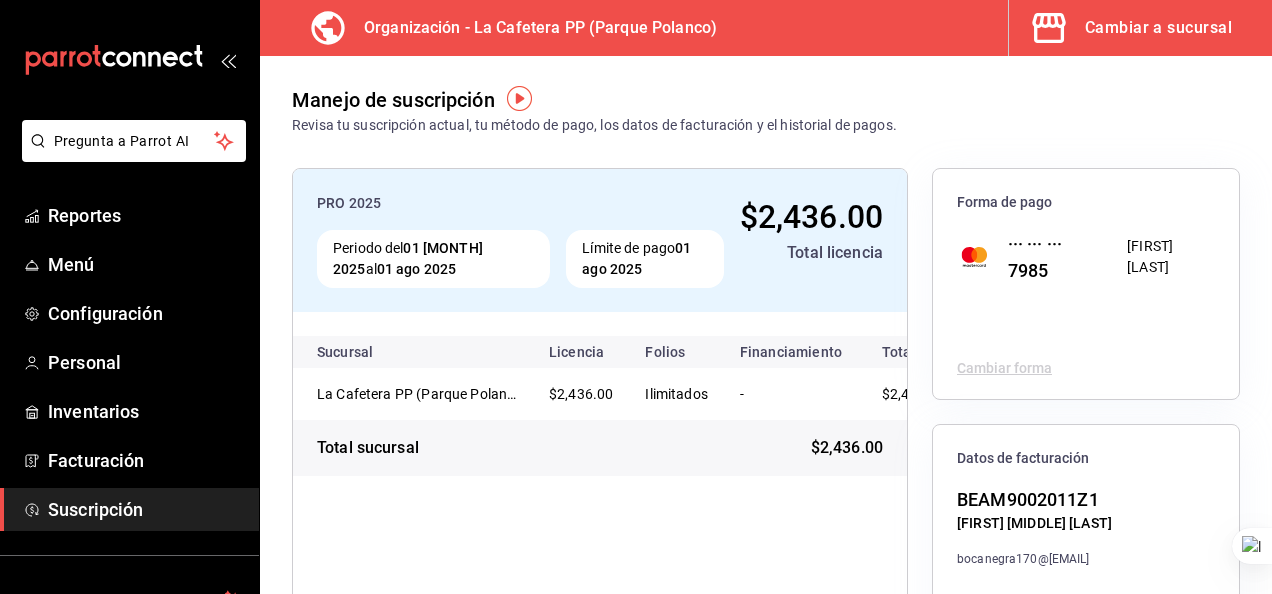 scroll, scrollTop: 6, scrollLeft: 0, axis: vertical 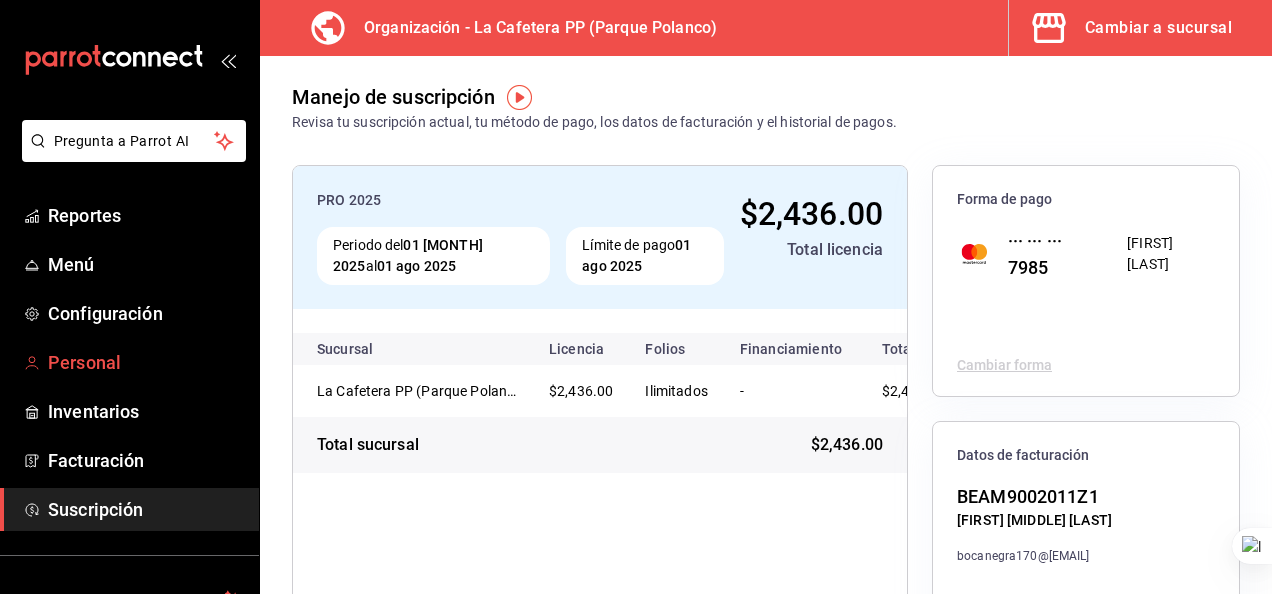 click on "Personal" at bounding box center (145, 362) 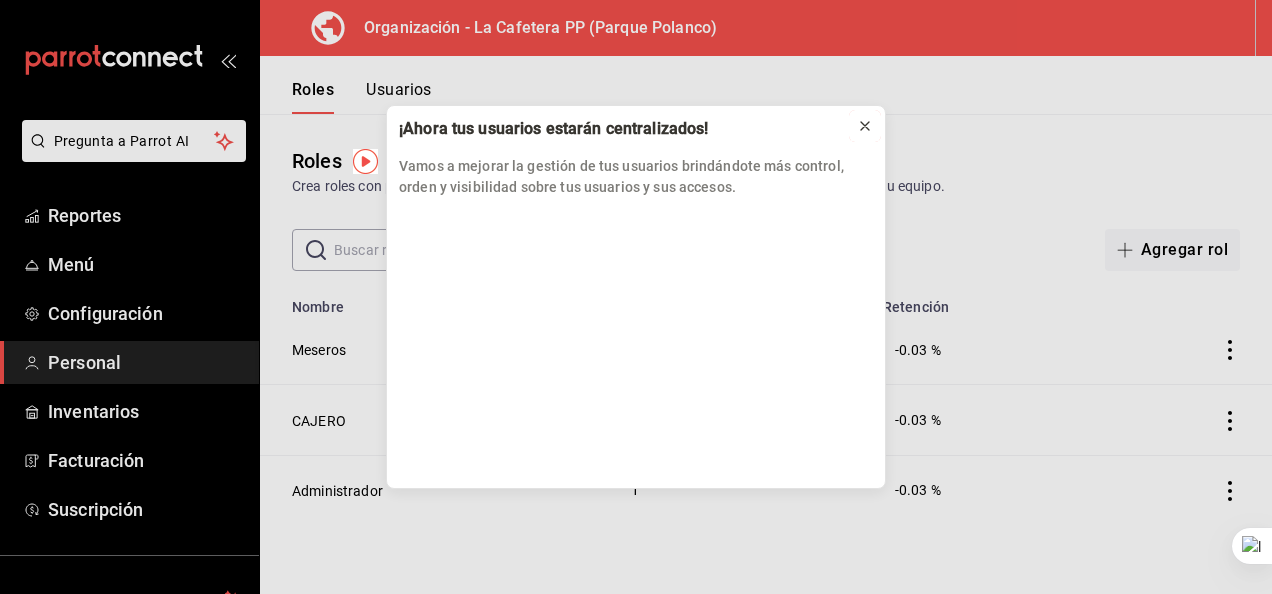 click 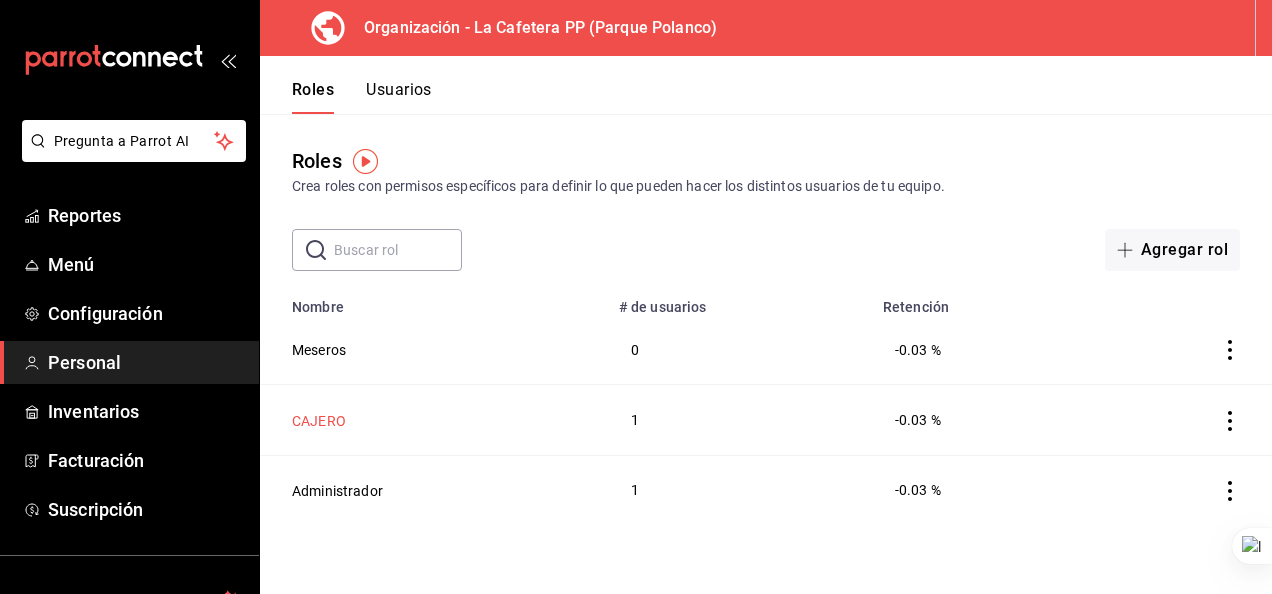 click on "CAJERO" at bounding box center [319, 421] 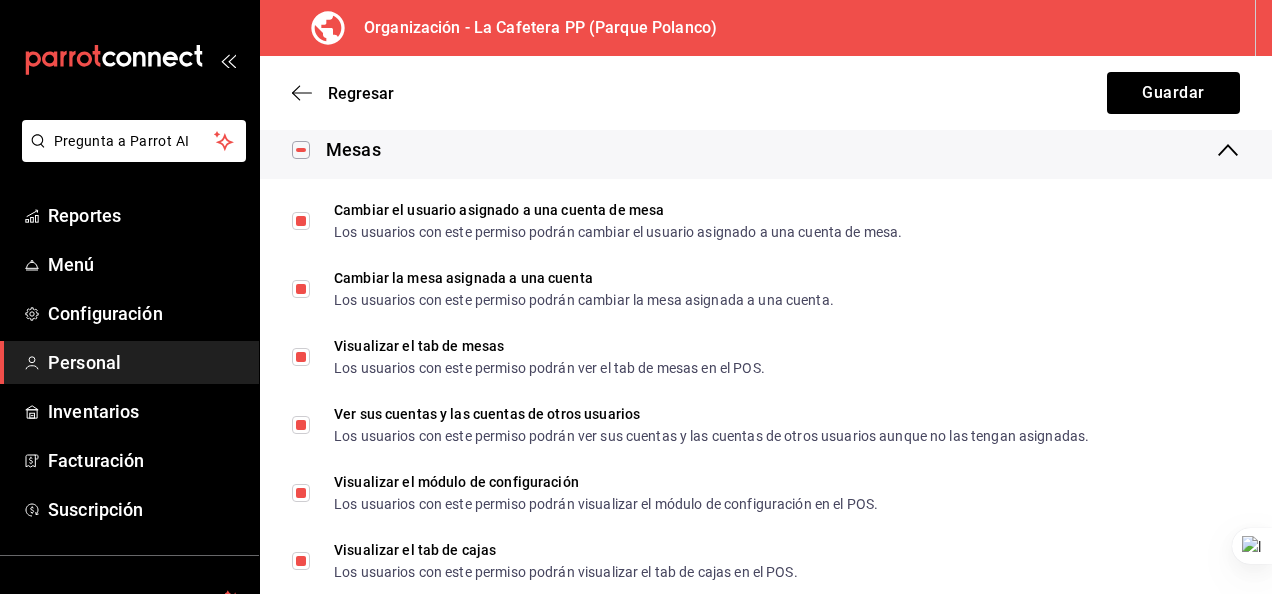 scroll, scrollTop: 782, scrollLeft: 0, axis: vertical 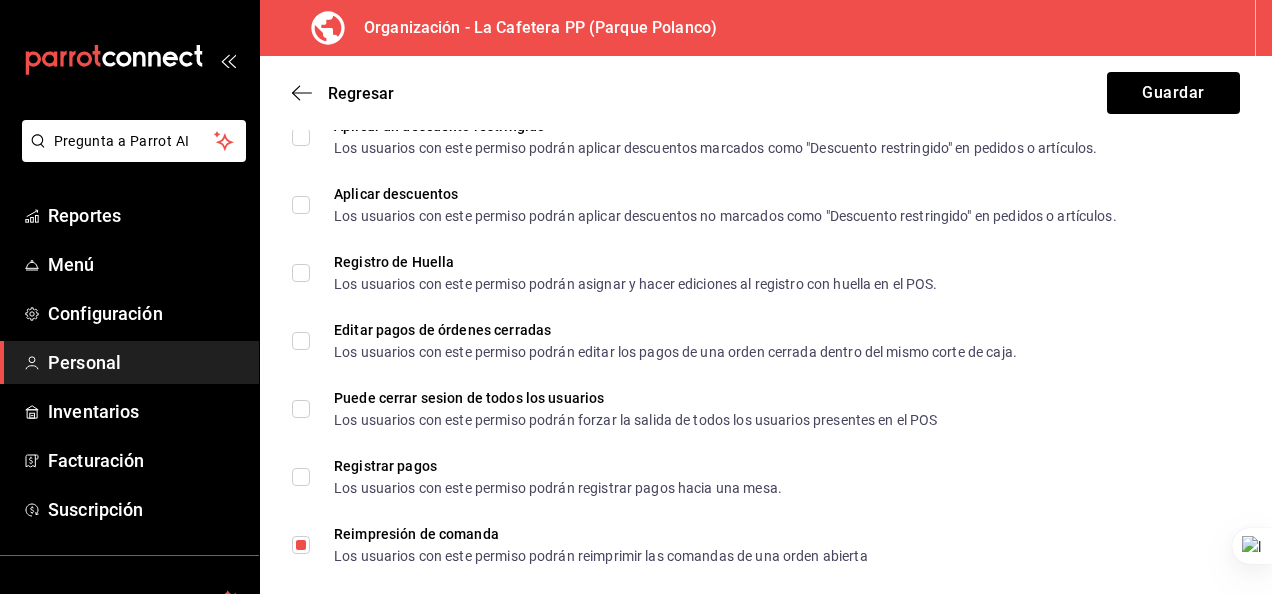 drag, startPoint x: 1270, startPoint y: 474, endPoint x: 1271, endPoint y: 490, distance: 16.03122 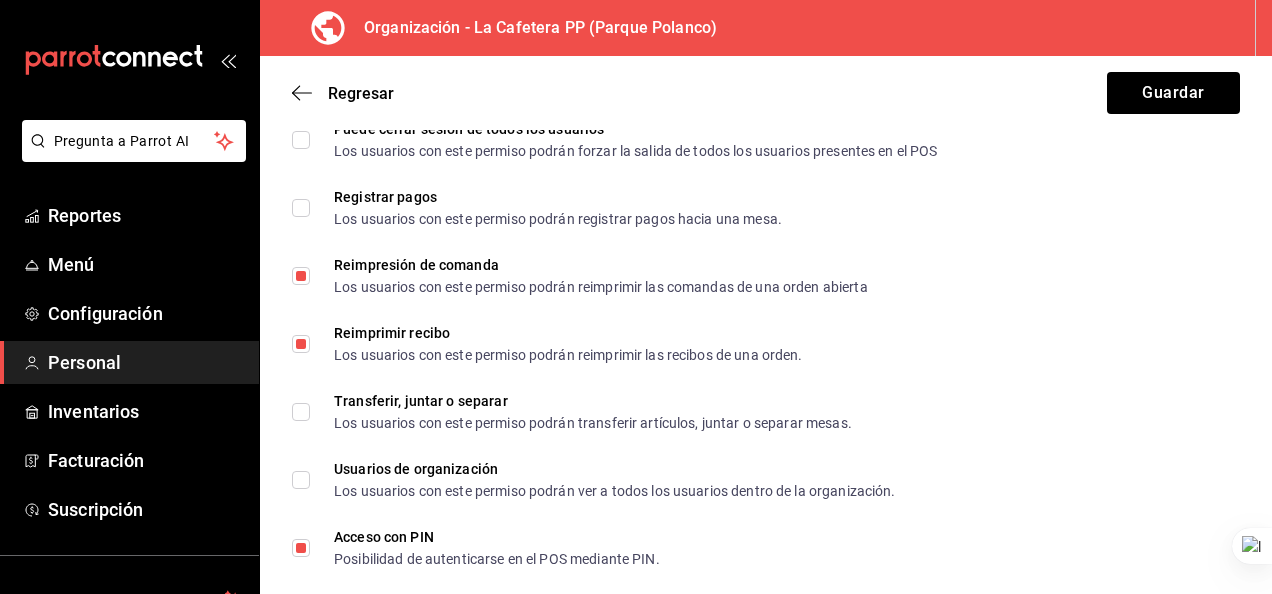 scroll, scrollTop: 3607, scrollLeft: 0, axis: vertical 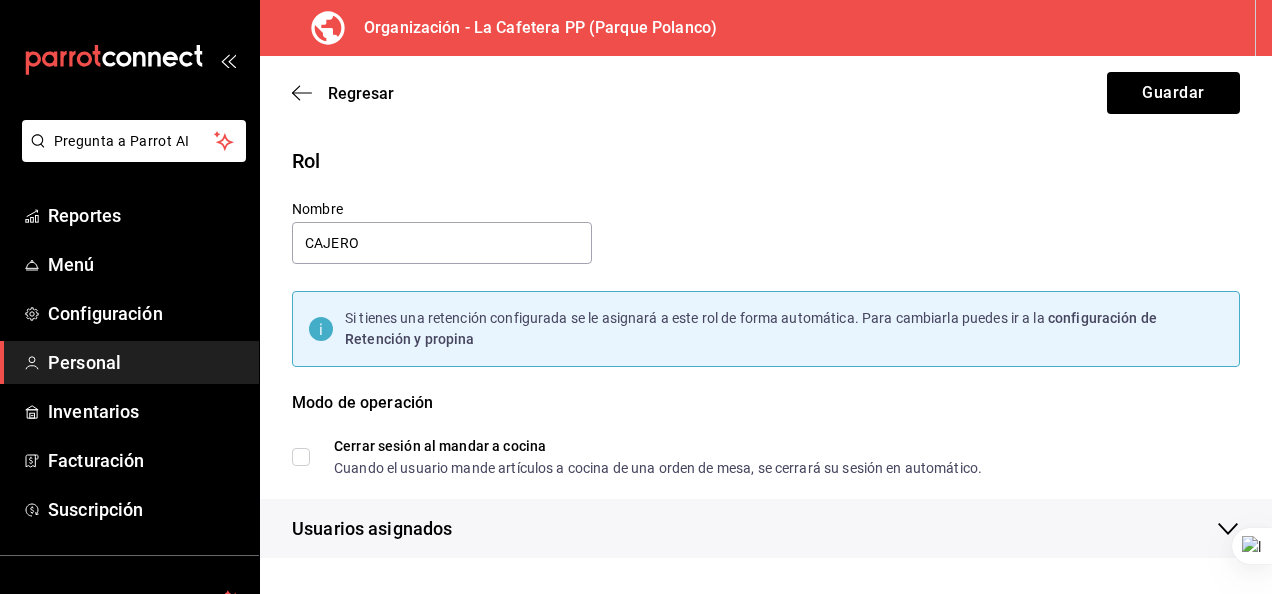 drag, startPoint x: 1270, startPoint y: 90, endPoint x: 1270, endPoint y: 48, distance: 42 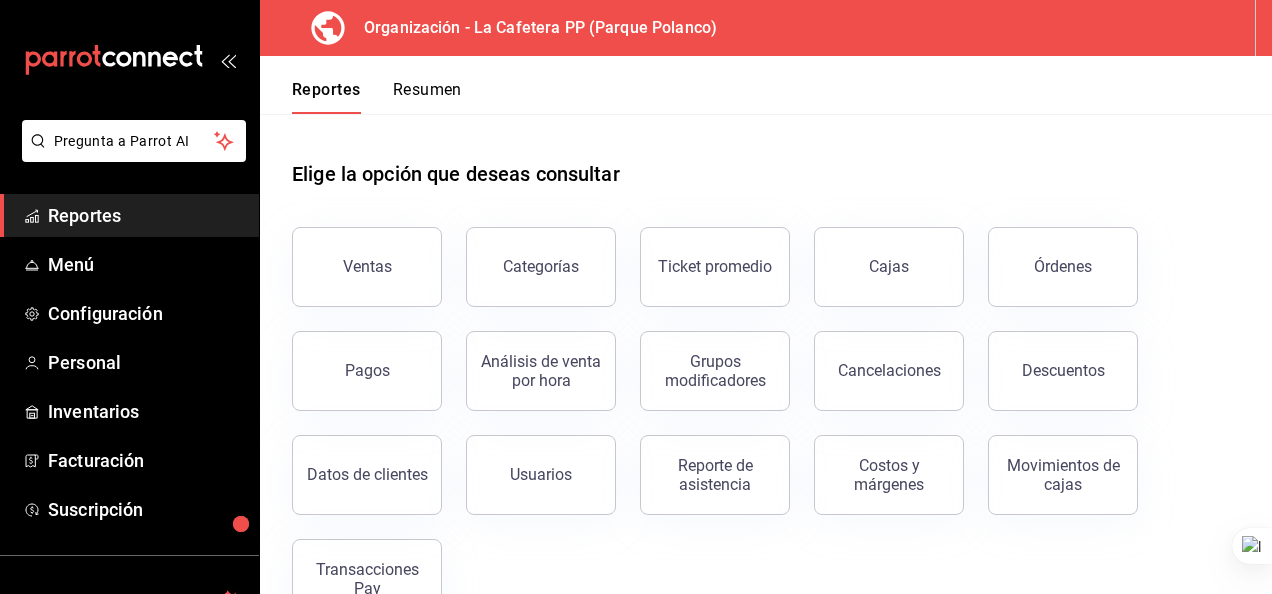 scroll, scrollTop: 160, scrollLeft: 0, axis: vertical 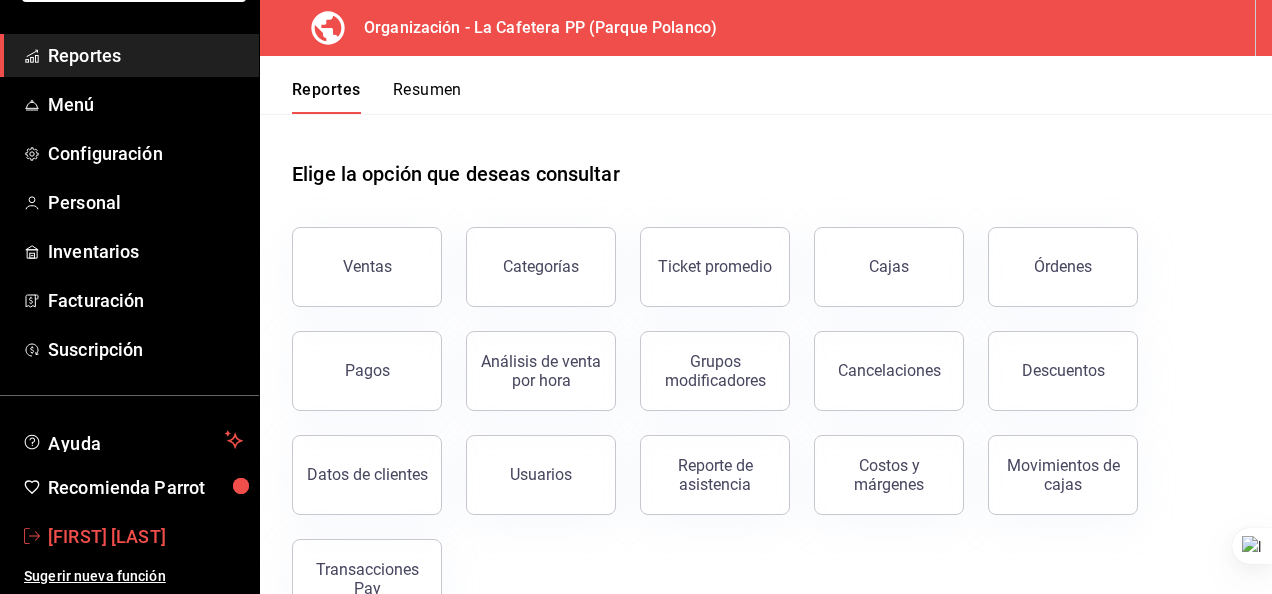 click on "[FIRST] [LAST]" at bounding box center (145, 536) 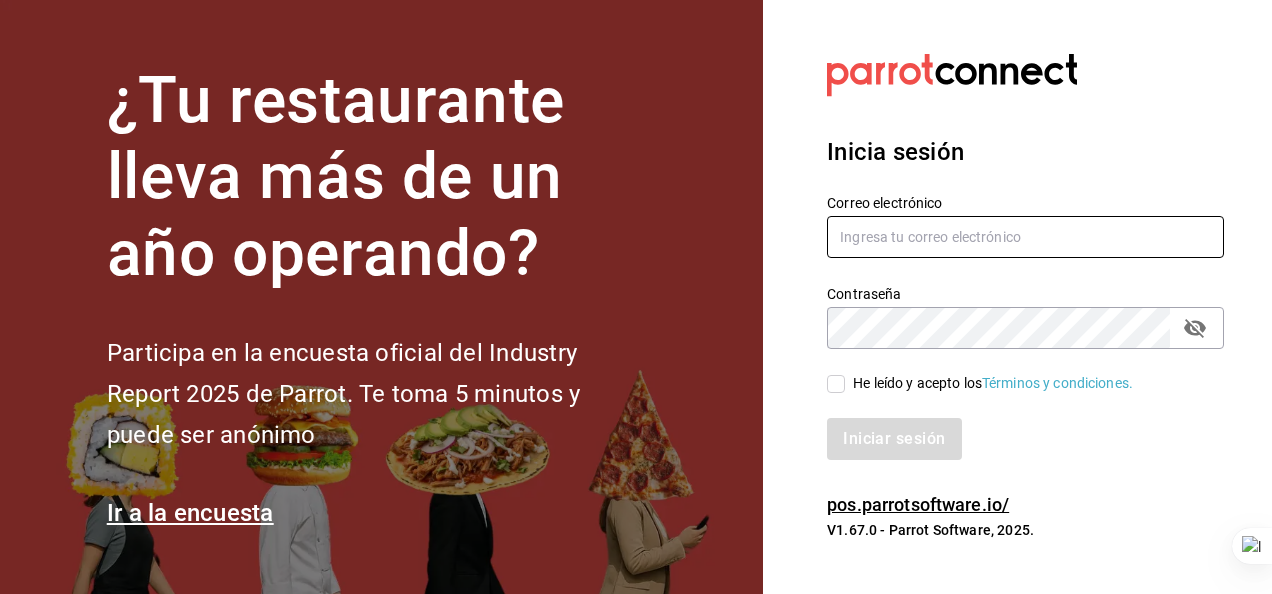 type on "bocanegra170@[EMAIL]" 